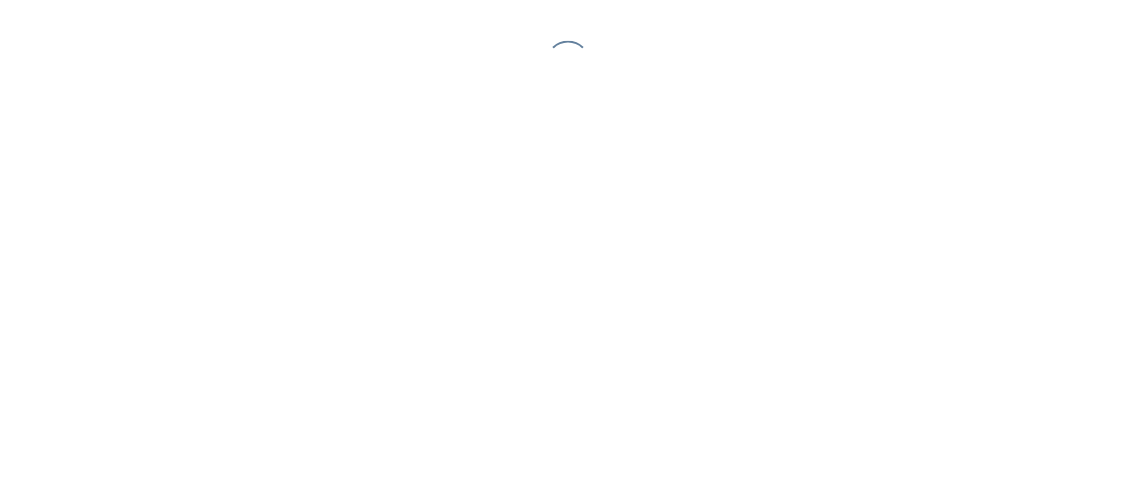 scroll, scrollTop: 0, scrollLeft: 0, axis: both 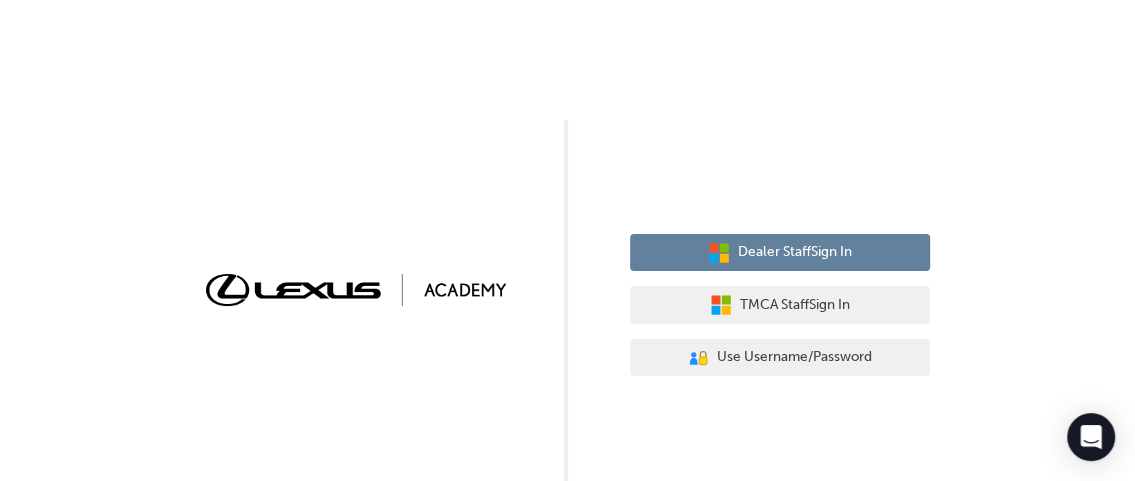 click on "Dealer Staff  Sign In" at bounding box center [795, 252] 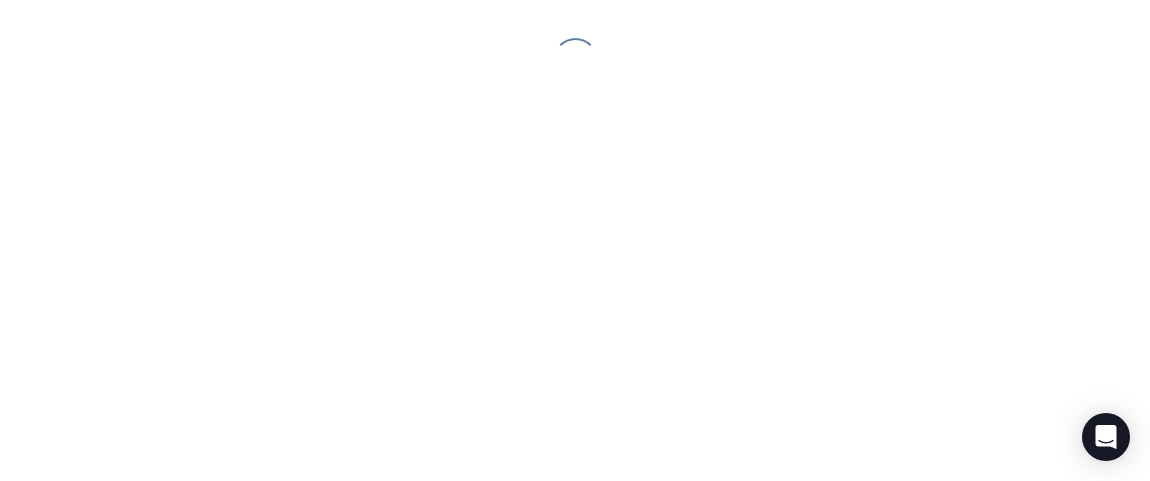 scroll, scrollTop: 0, scrollLeft: 0, axis: both 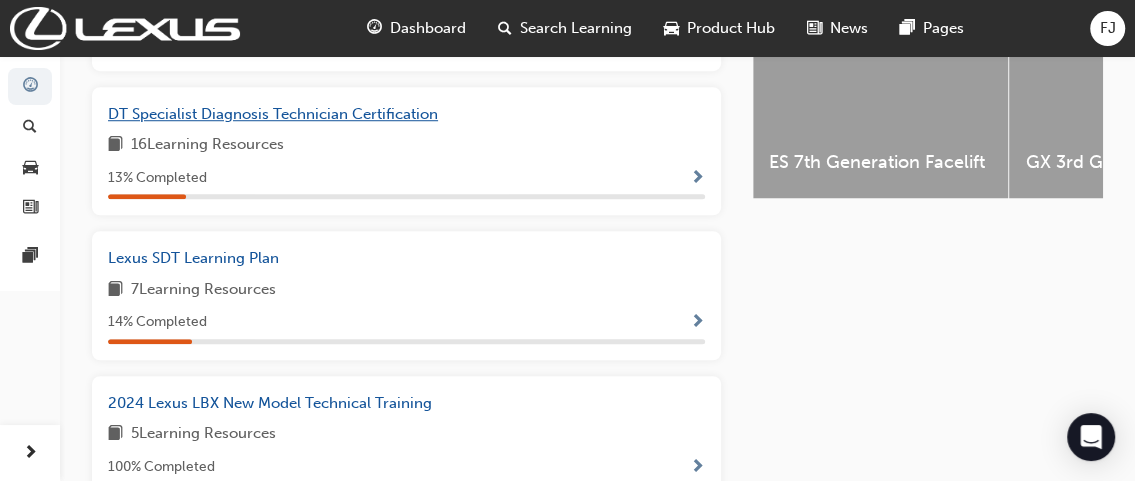 click on "DT Specialist Diagnosis Technician Certification" at bounding box center (273, 114) 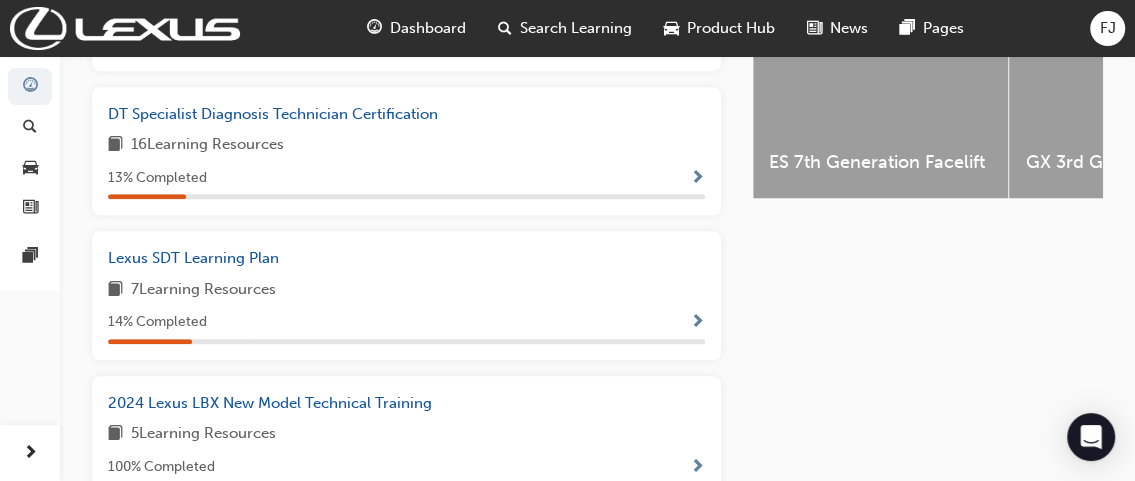 scroll, scrollTop: 0, scrollLeft: 0, axis: both 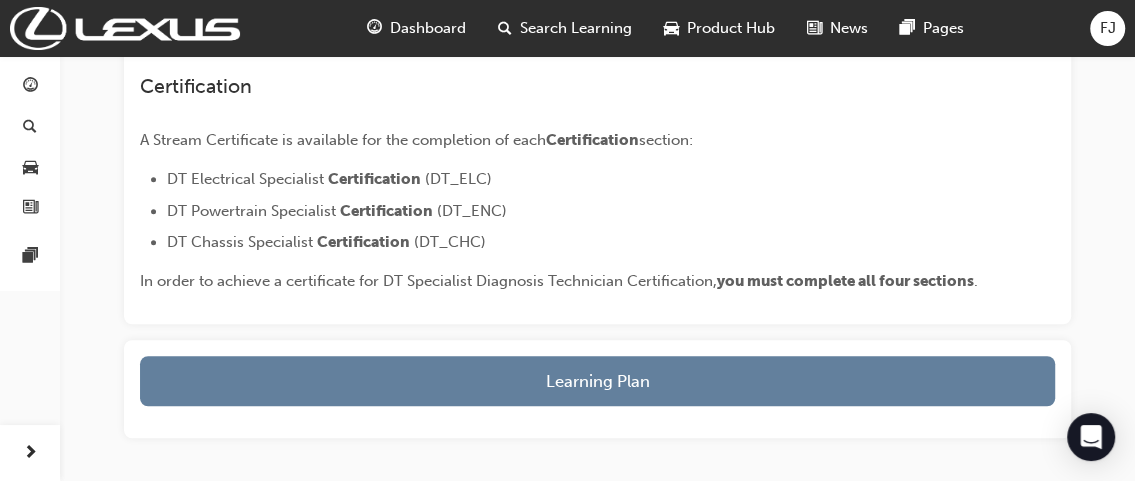 click on "Learning Plan" at bounding box center [597, 381] 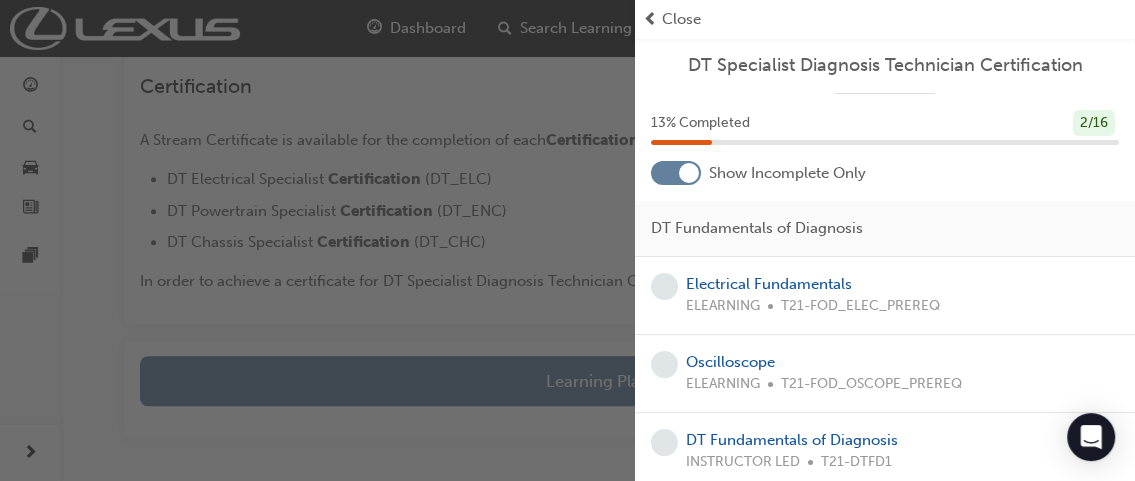 click at bounding box center (689, 173) 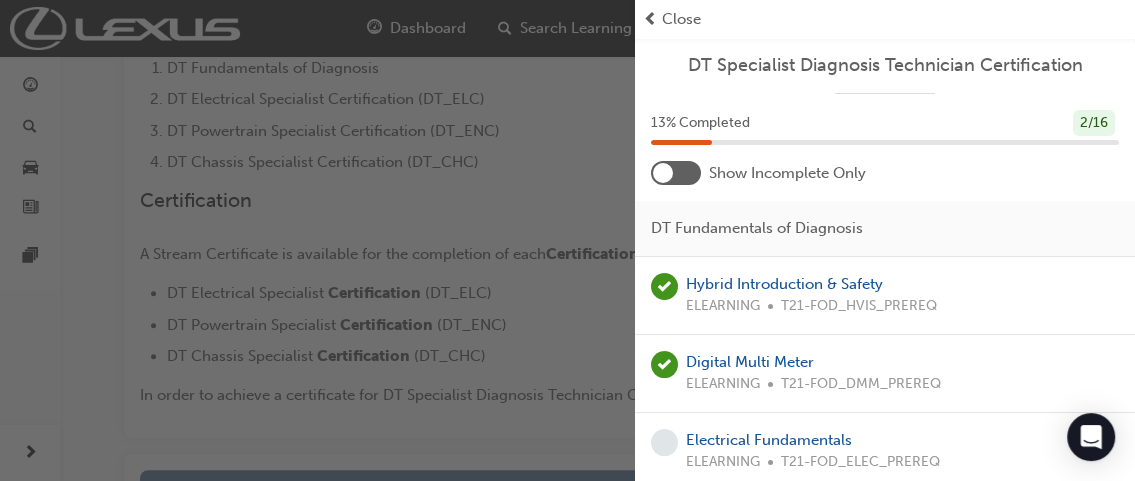 scroll, scrollTop: 629, scrollLeft: 0, axis: vertical 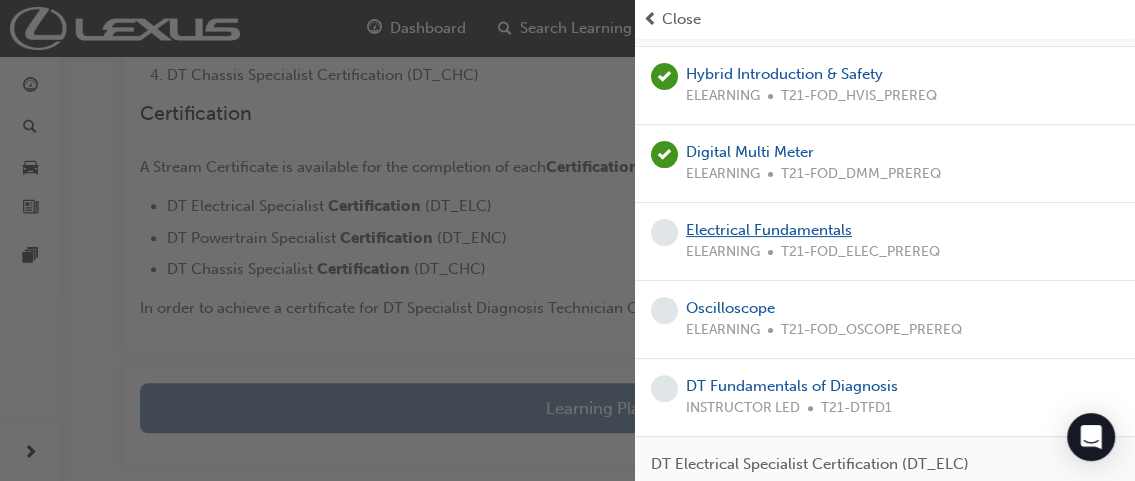click on "Electrical Fundamentals" at bounding box center (769, 230) 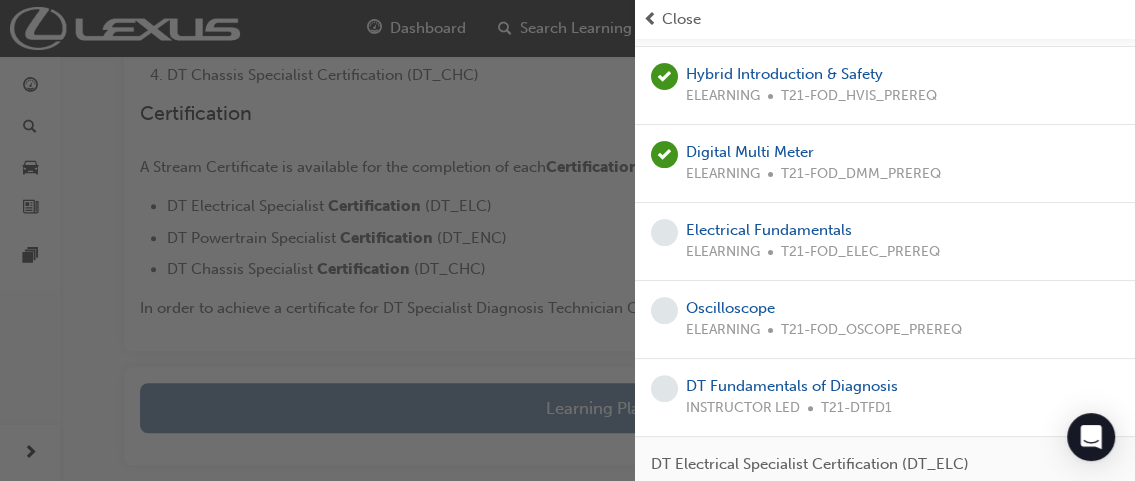 scroll, scrollTop: 0, scrollLeft: 0, axis: both 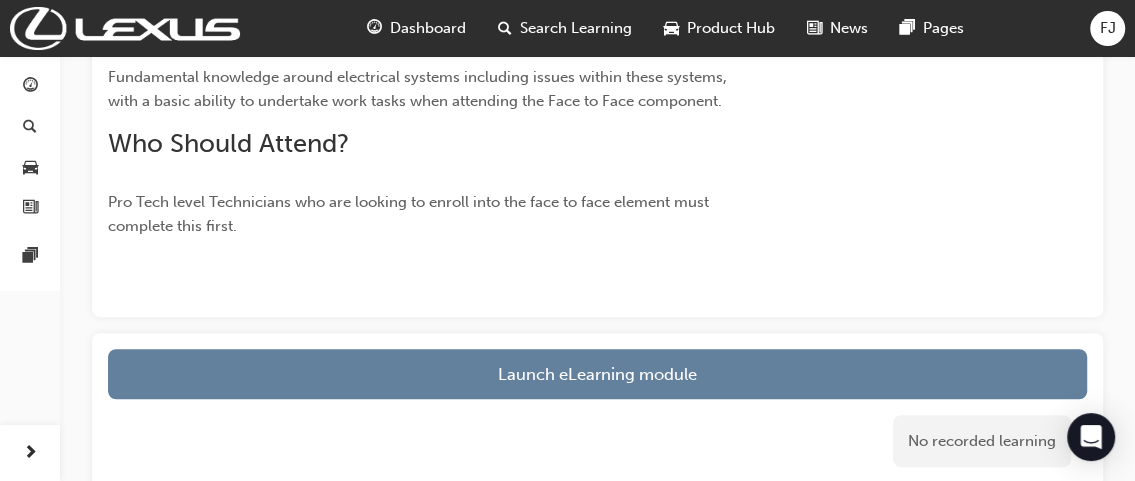 click on "Launch eLearning module" at bounding box center [597, 374] 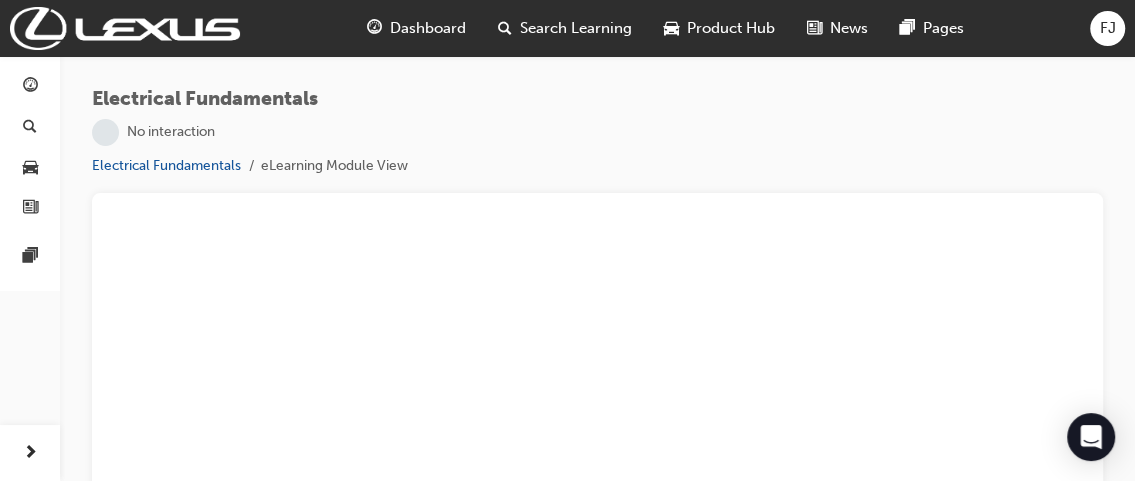 scroll, scrollTop: 0, scrollLeft: 0, axis: both 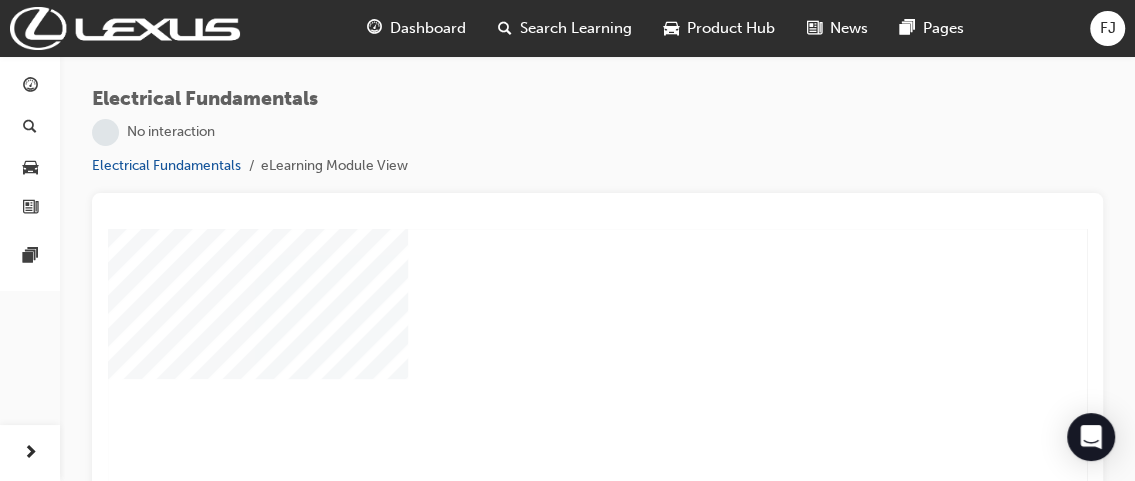 click at bounding box center [540, 311] 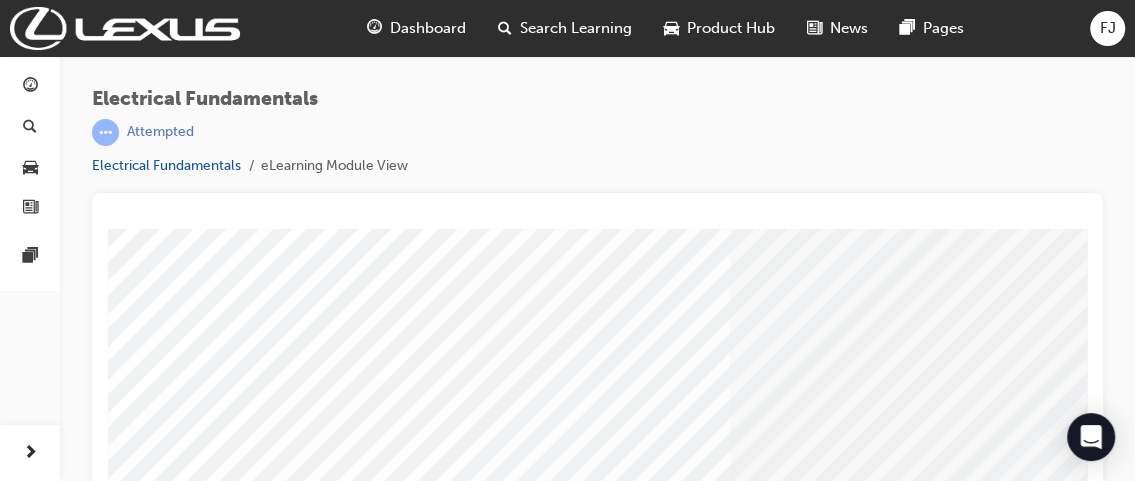 scroll, scrollTop: 27, scrollLeft: 0, axis: vertical 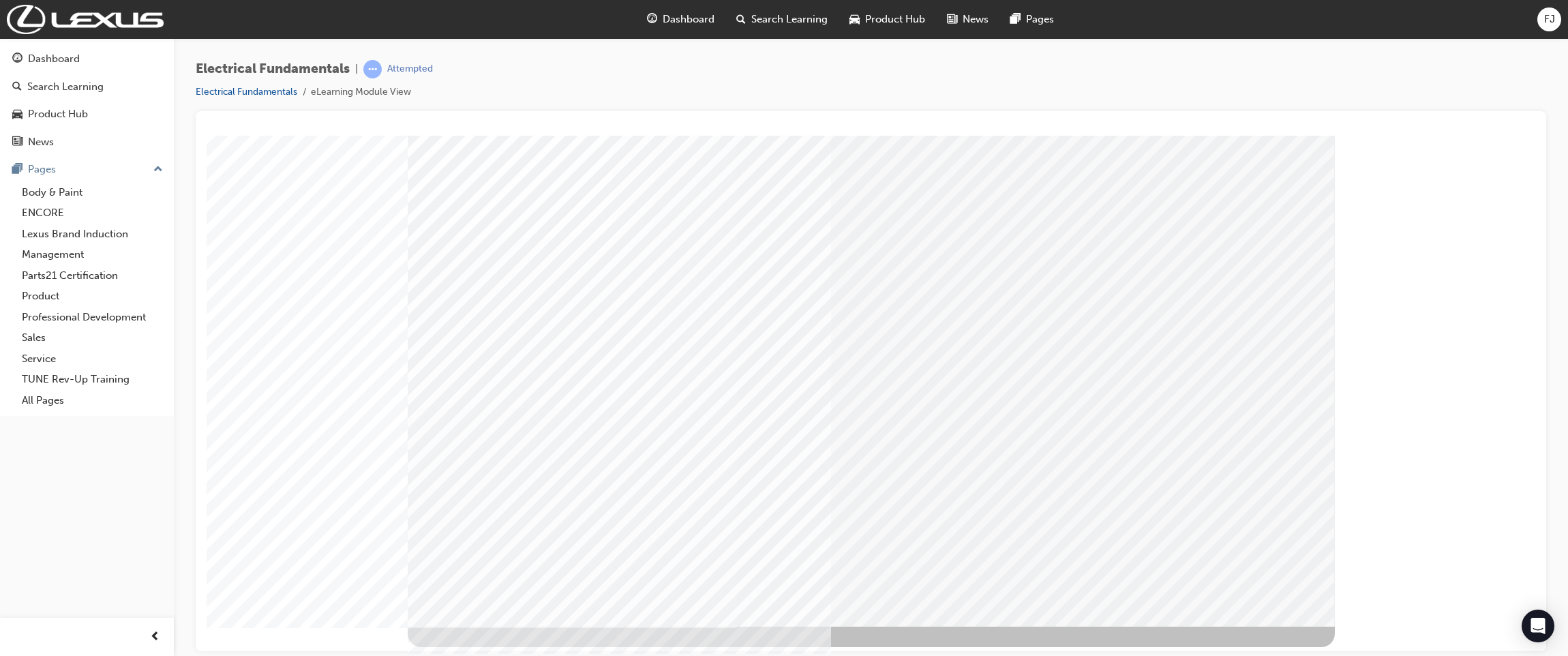drag, startPoint x: 849, startPoint y: 139, endPoint x: 509, endPoint y: 487, distance: 486.5224 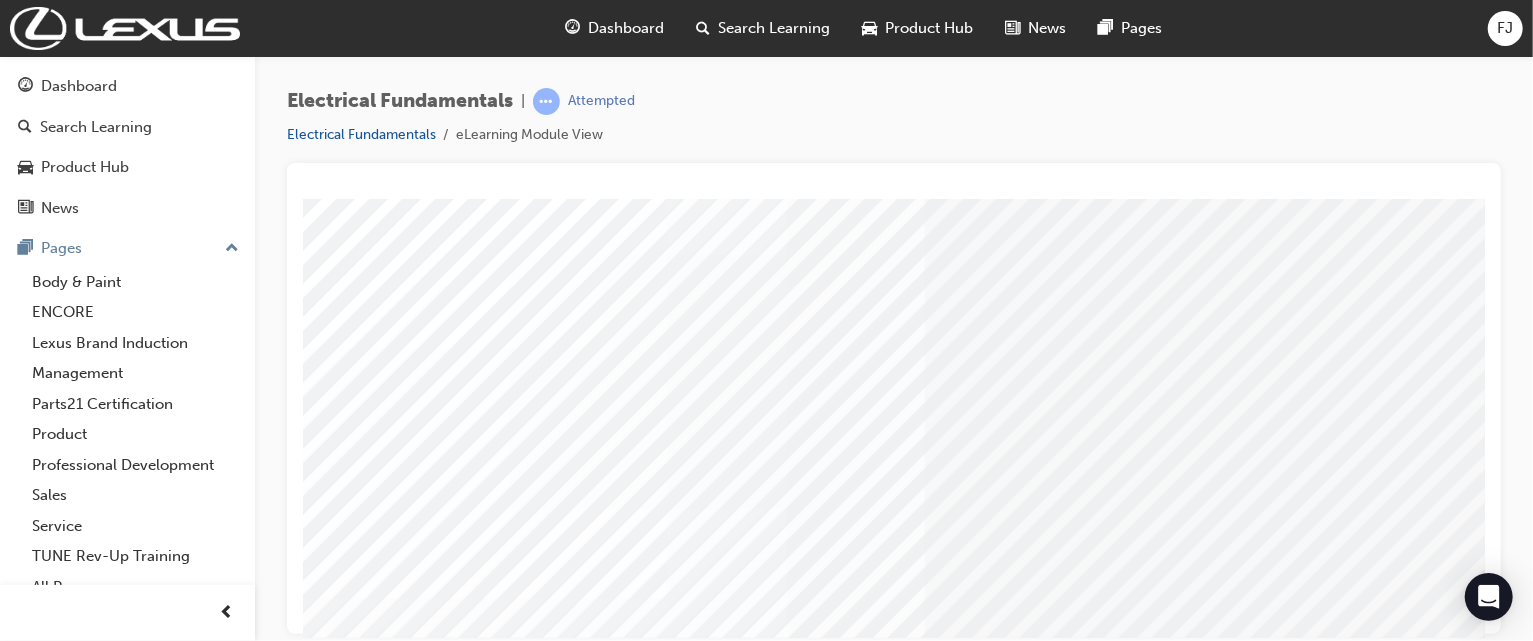 drag, startPoint x: 2434, startPoint y: 232, endPoint x: 731, endPoint y: 321, distance: 1705.324 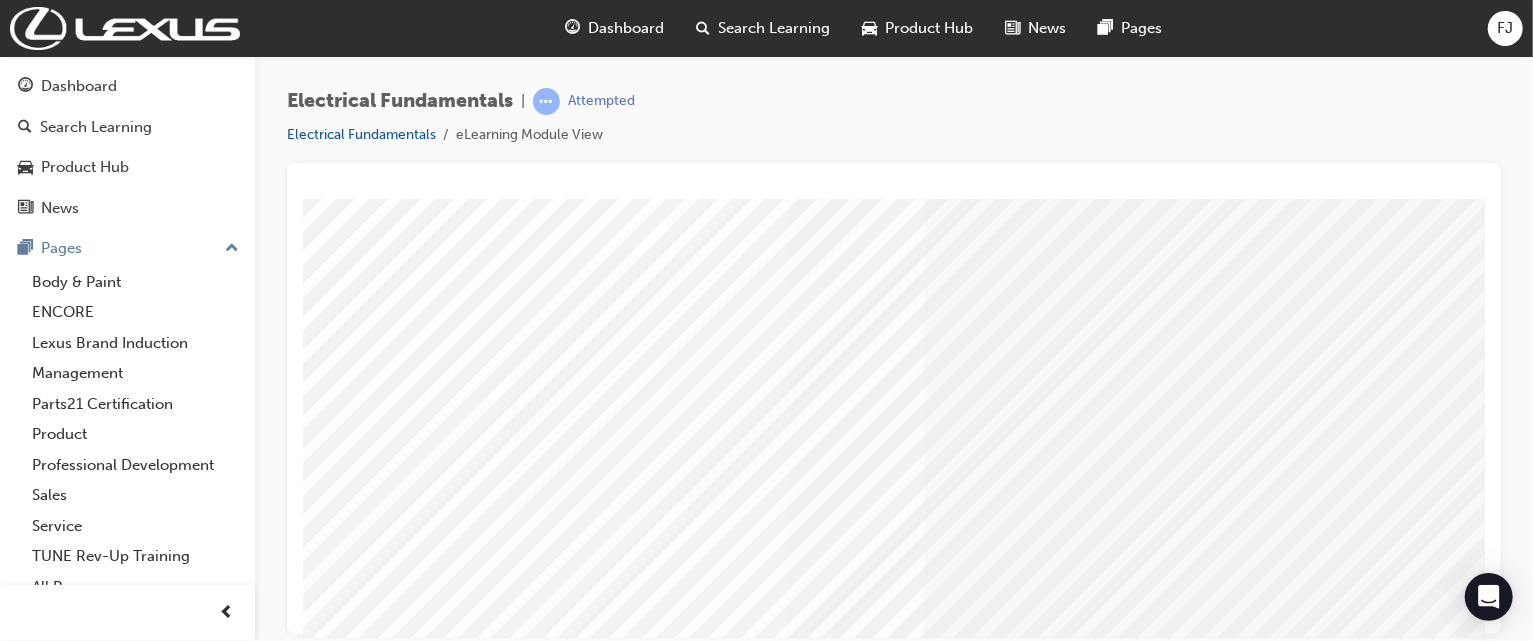 scroll, scrollTop: 222, scrollLeft: 0, axis: vertical 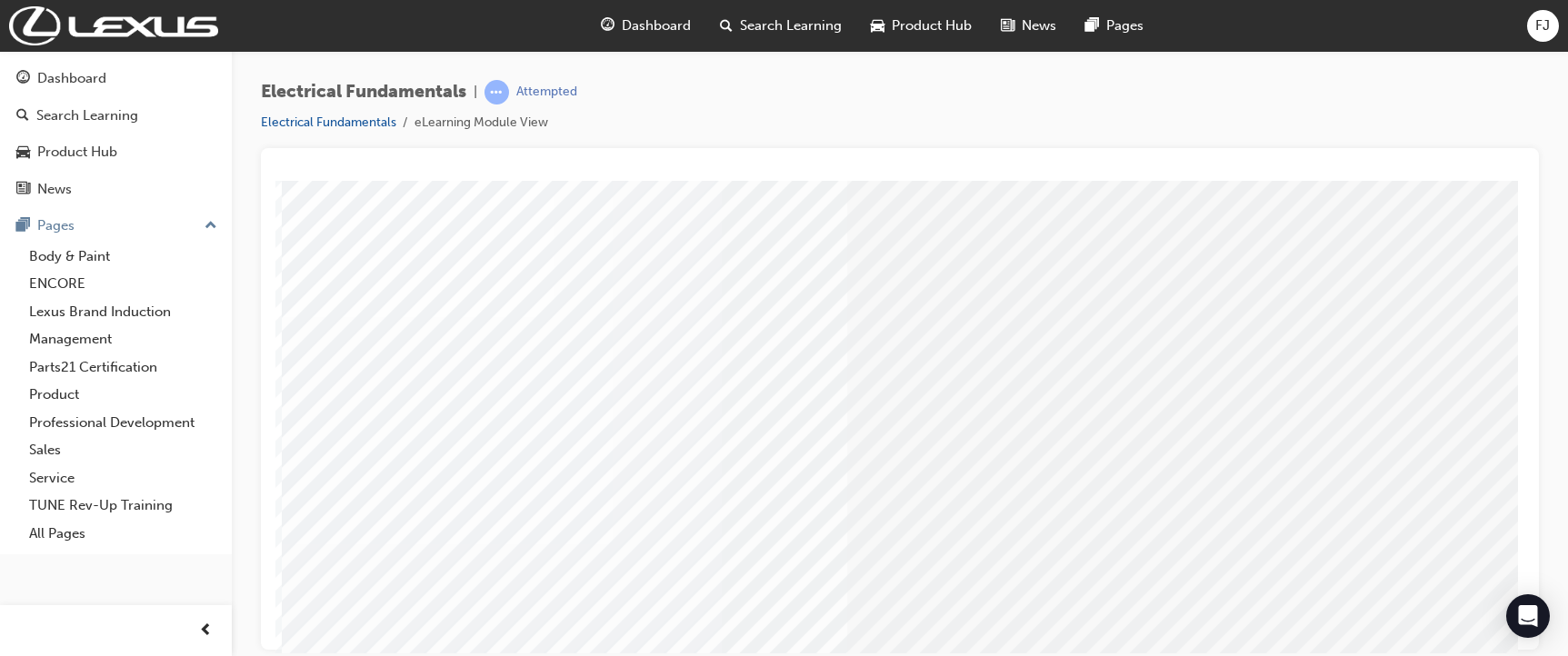 drag, startPoint x: 1588, startPoint y: 199, endPoint x: 881, endPoint y: 293, distance: 713.2216 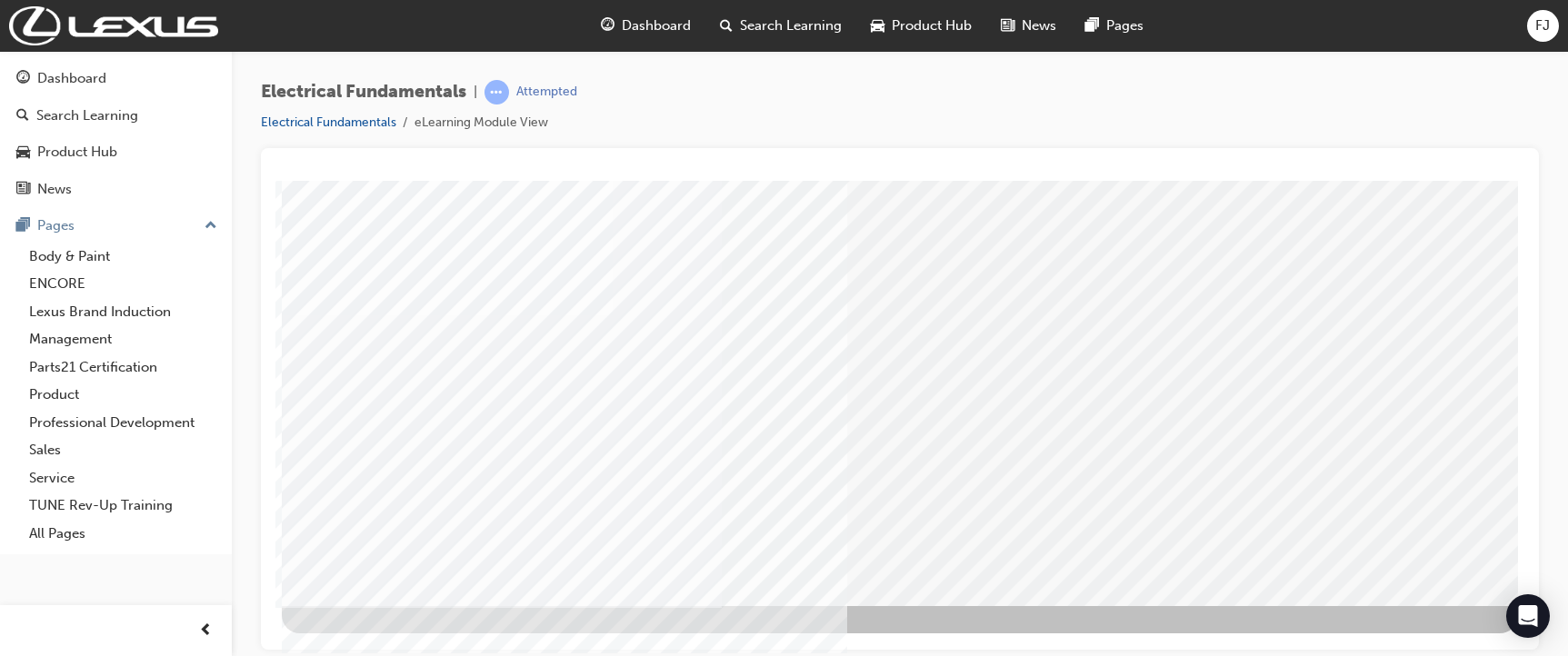 click at bounding box center [339, 2266] 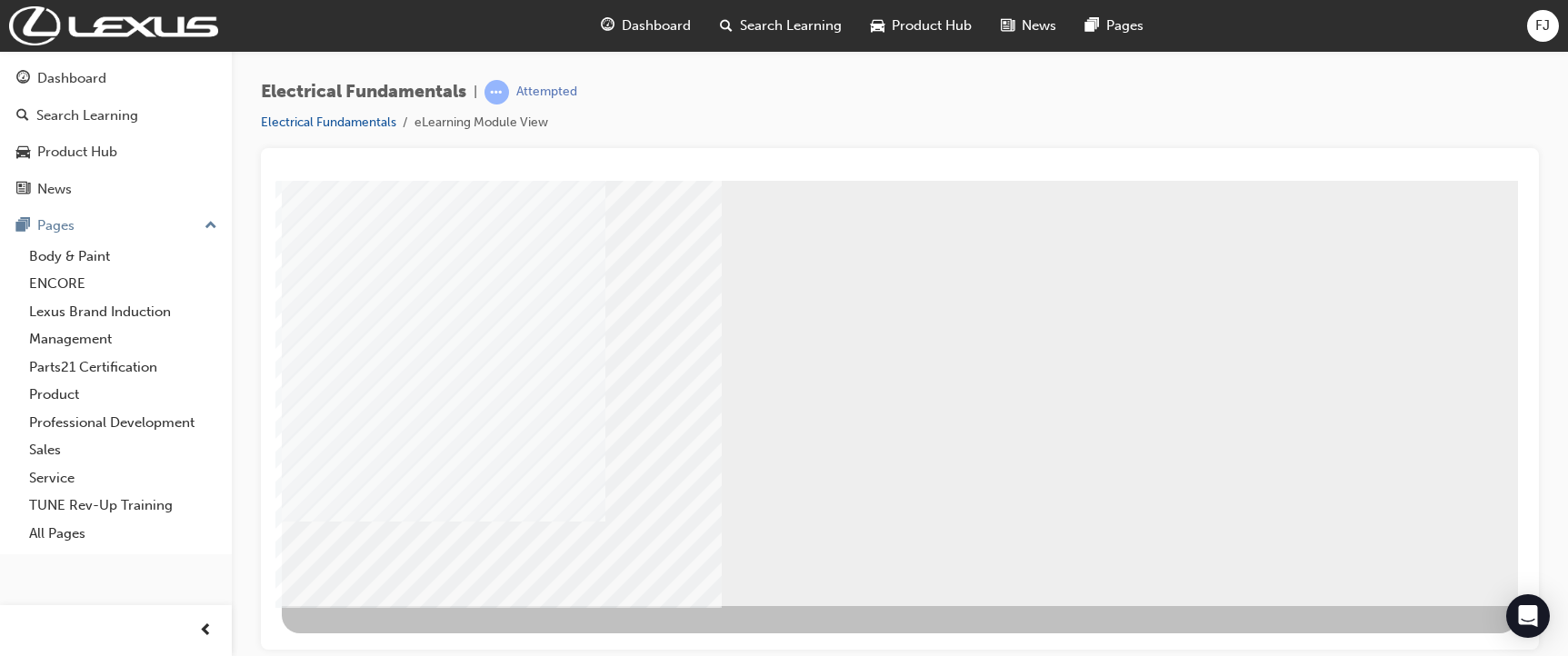 scroll, scrollTop: 0, scrollLeft: 0, axis: both 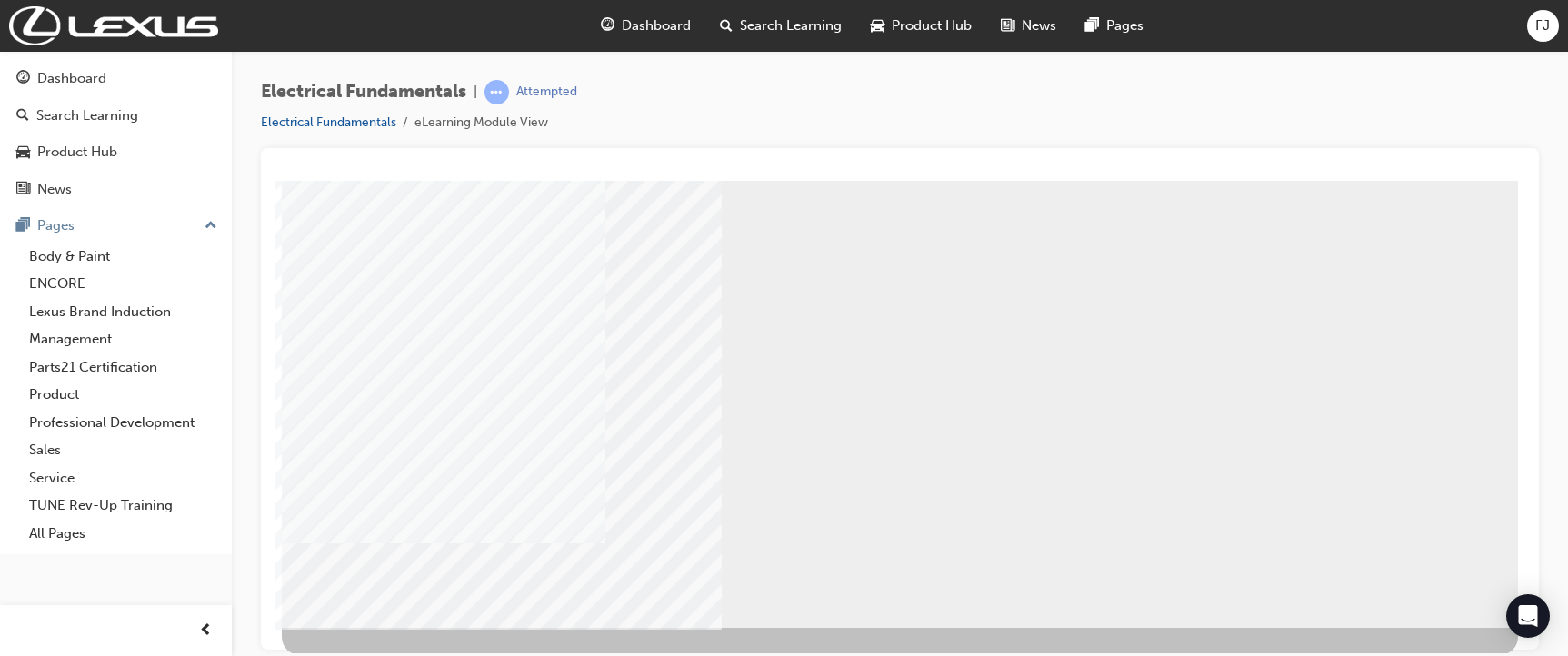 click at bounding box center (339, 676) 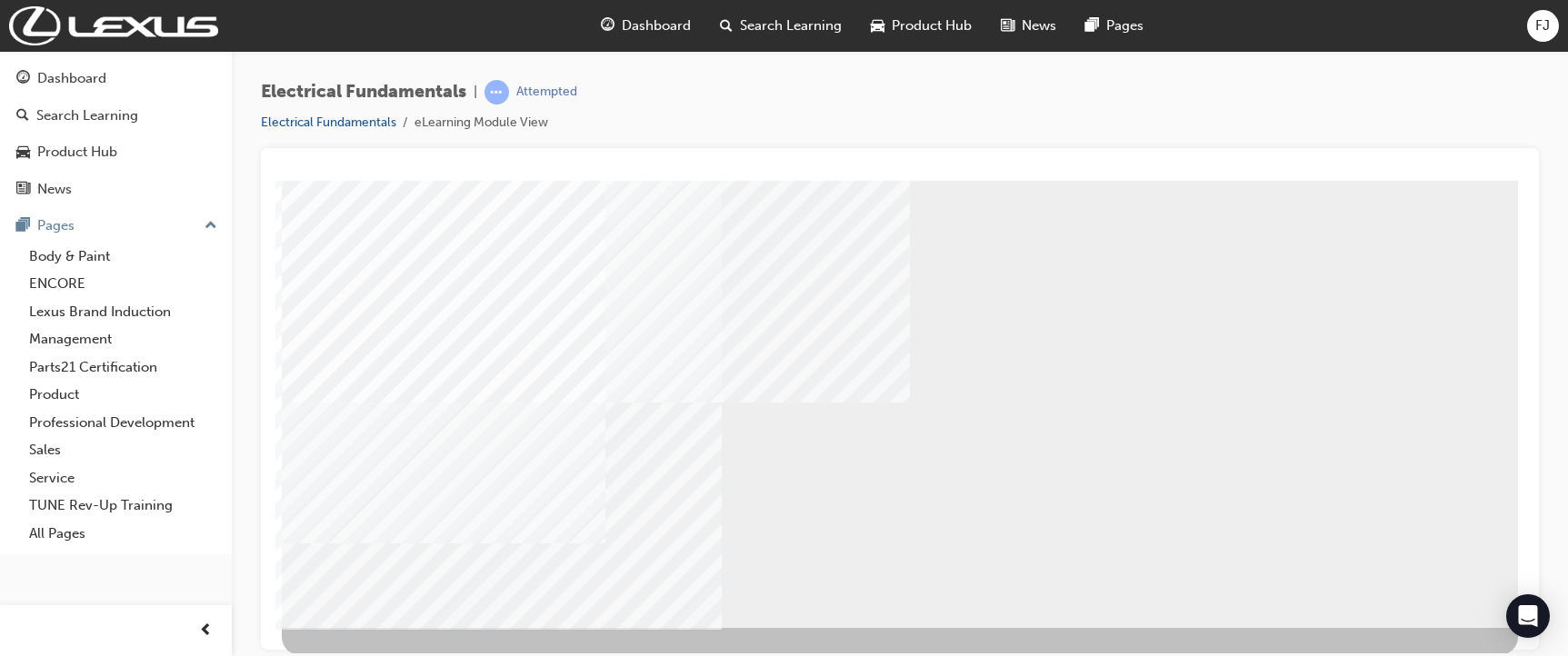 scroll, scrollTop: 0, scrollLeft: 0, axis: both 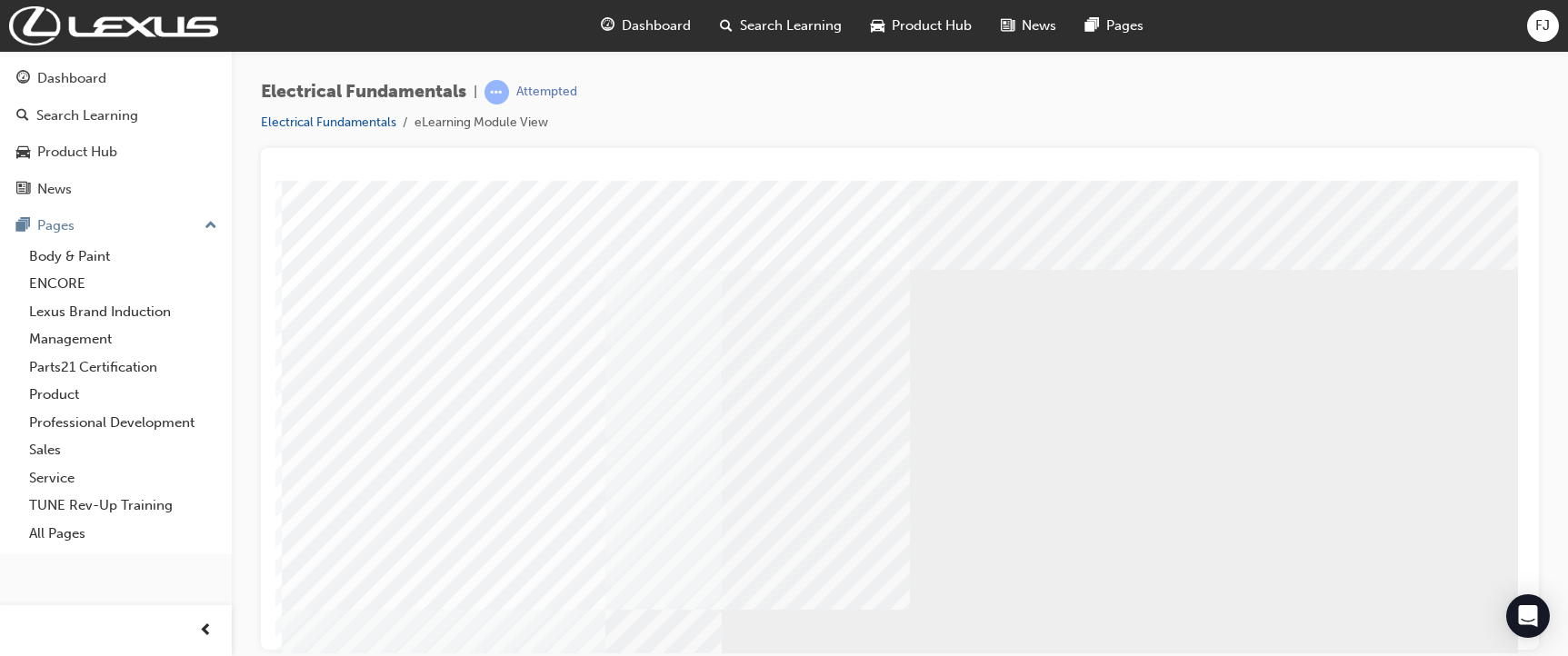 click at bounding box center [393, 2115] 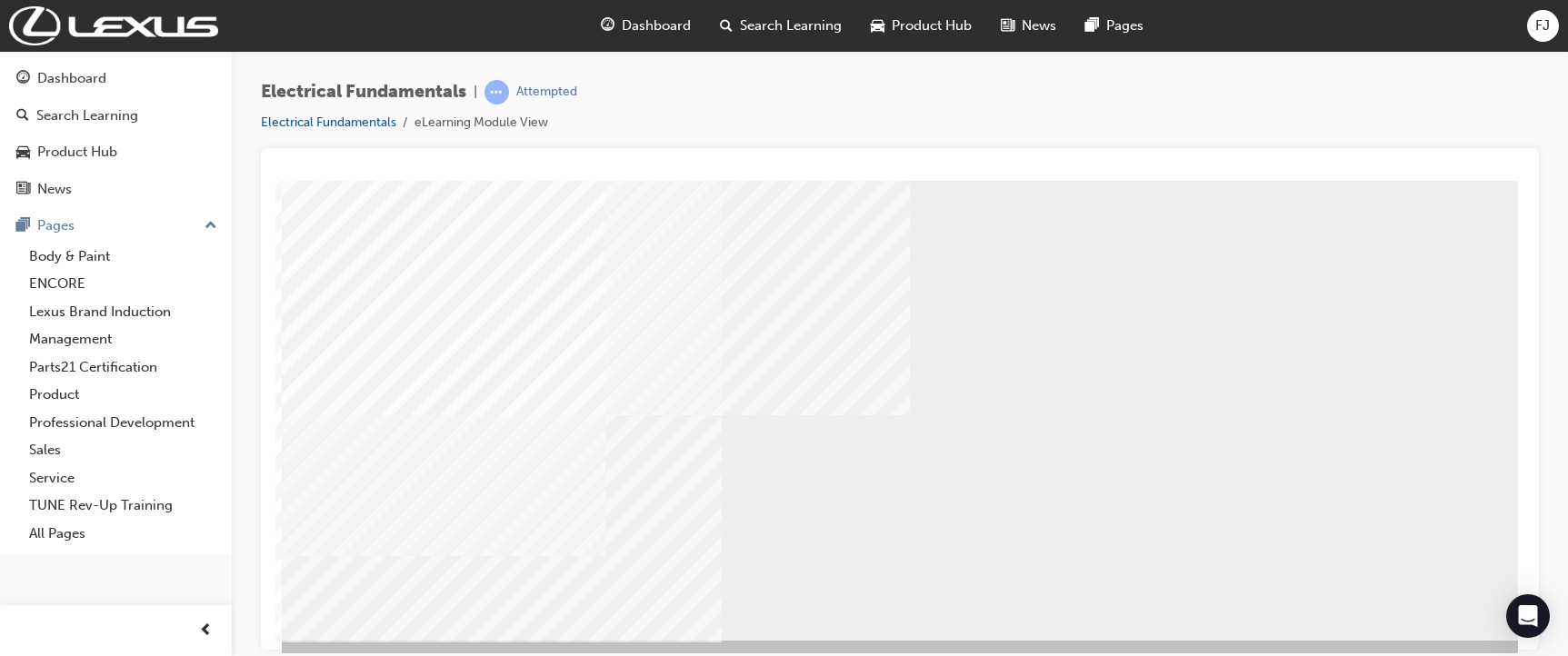 scroll, scrollTop: 229, scrollLeft: 0, axis: vertical 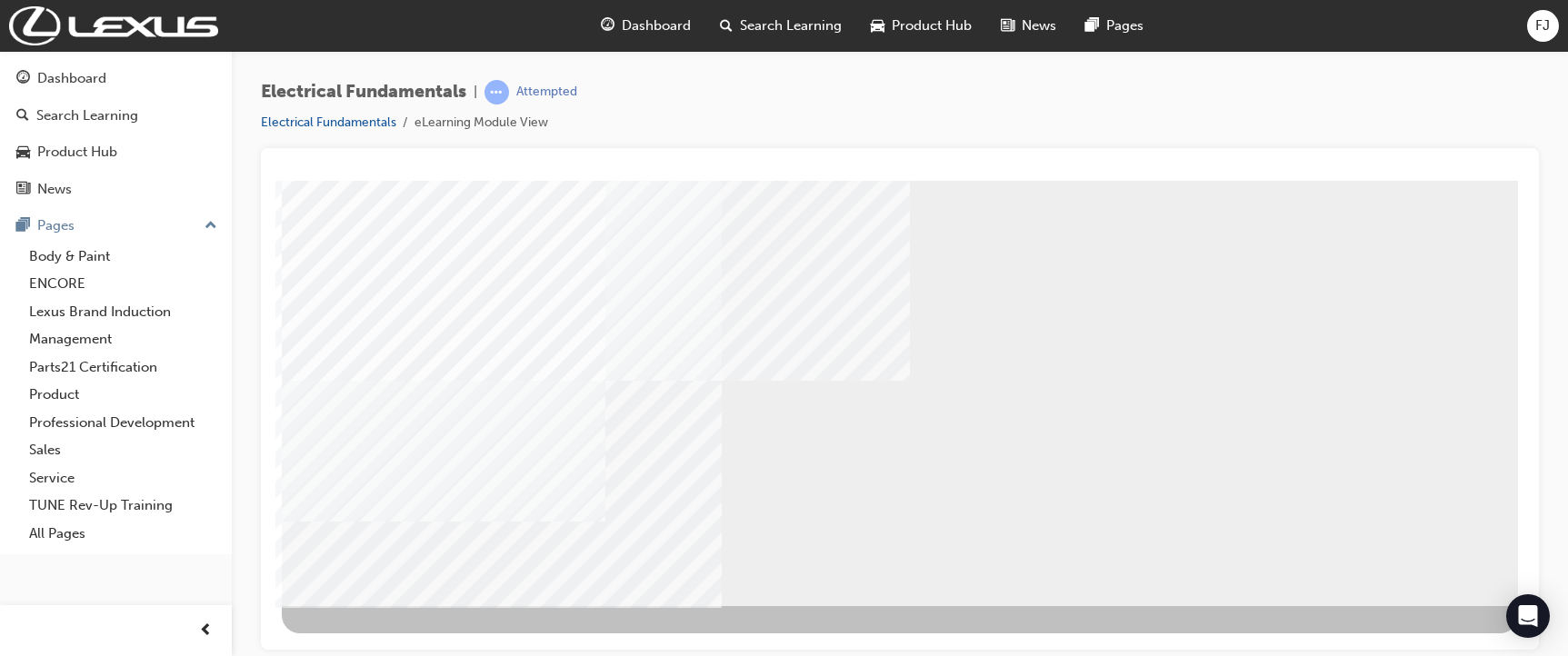 click at bounding box center (339, 654) 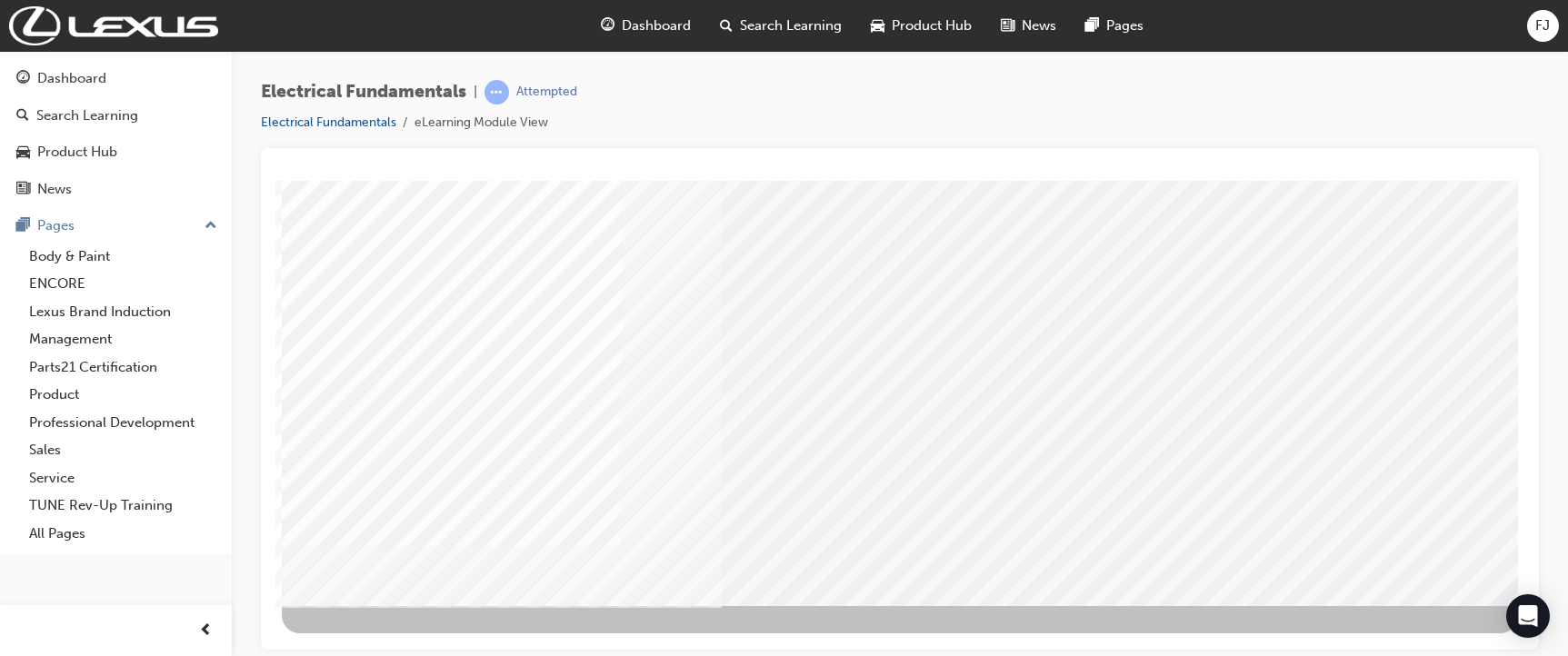 scroll, scrollTop: 0, scrollLeft: 0, axis: both 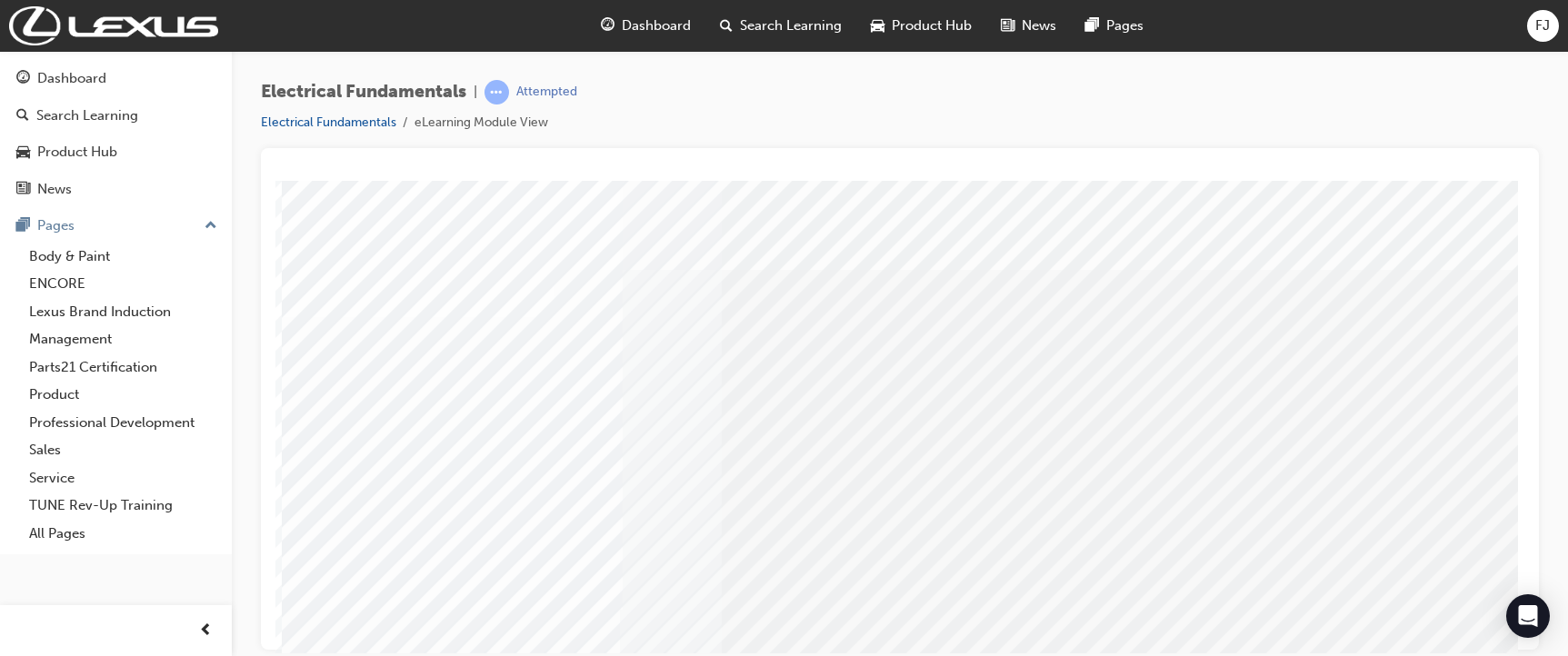 click at bounding box center (900, 1279) 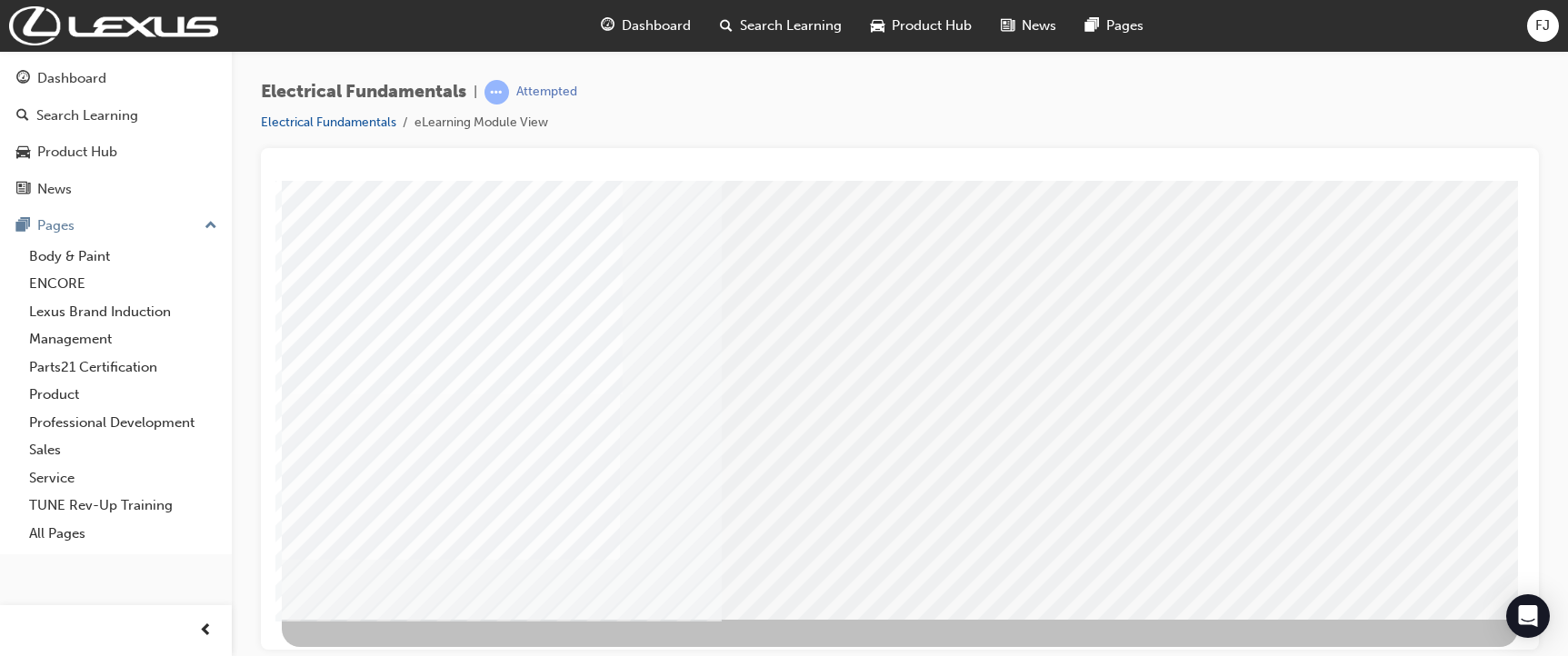 scroll, scrollTop: 229, scrollLeft: 0, axis: vertical 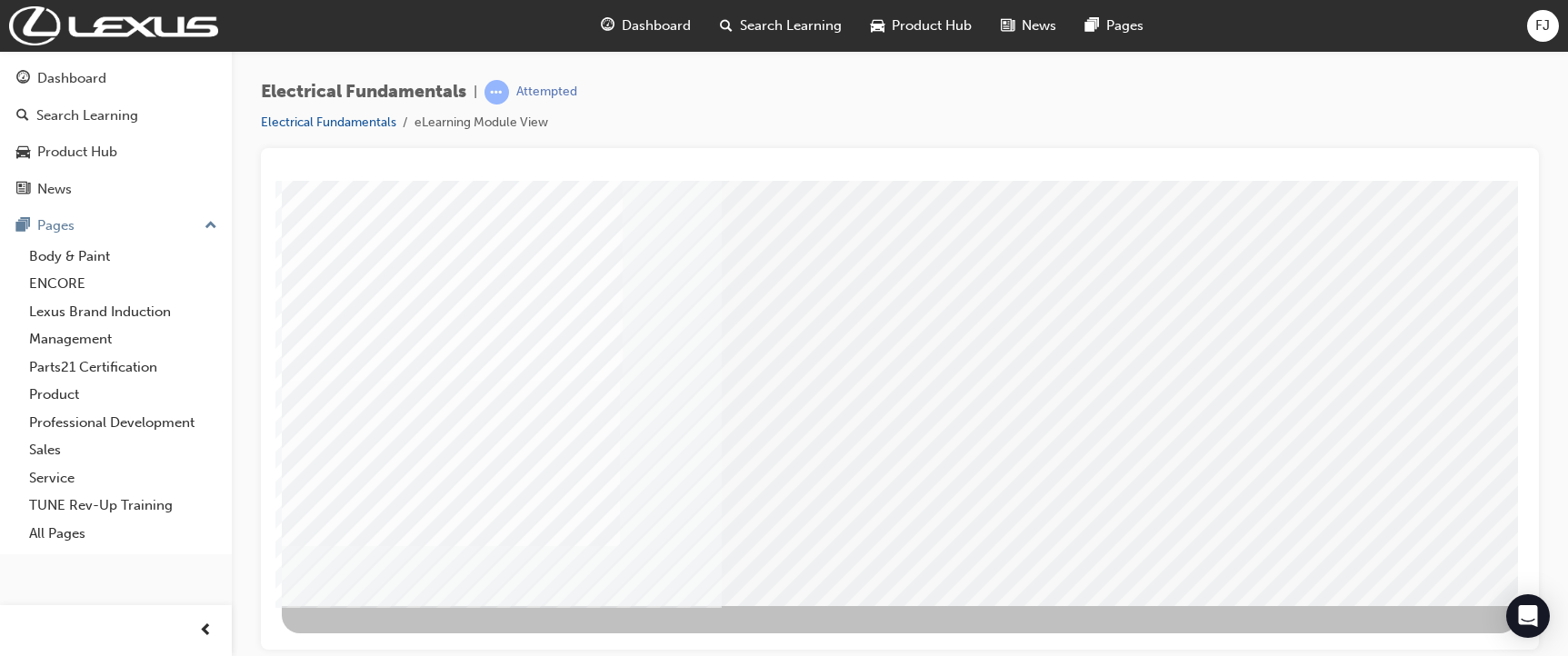 click at bounding box center [339, 2539] 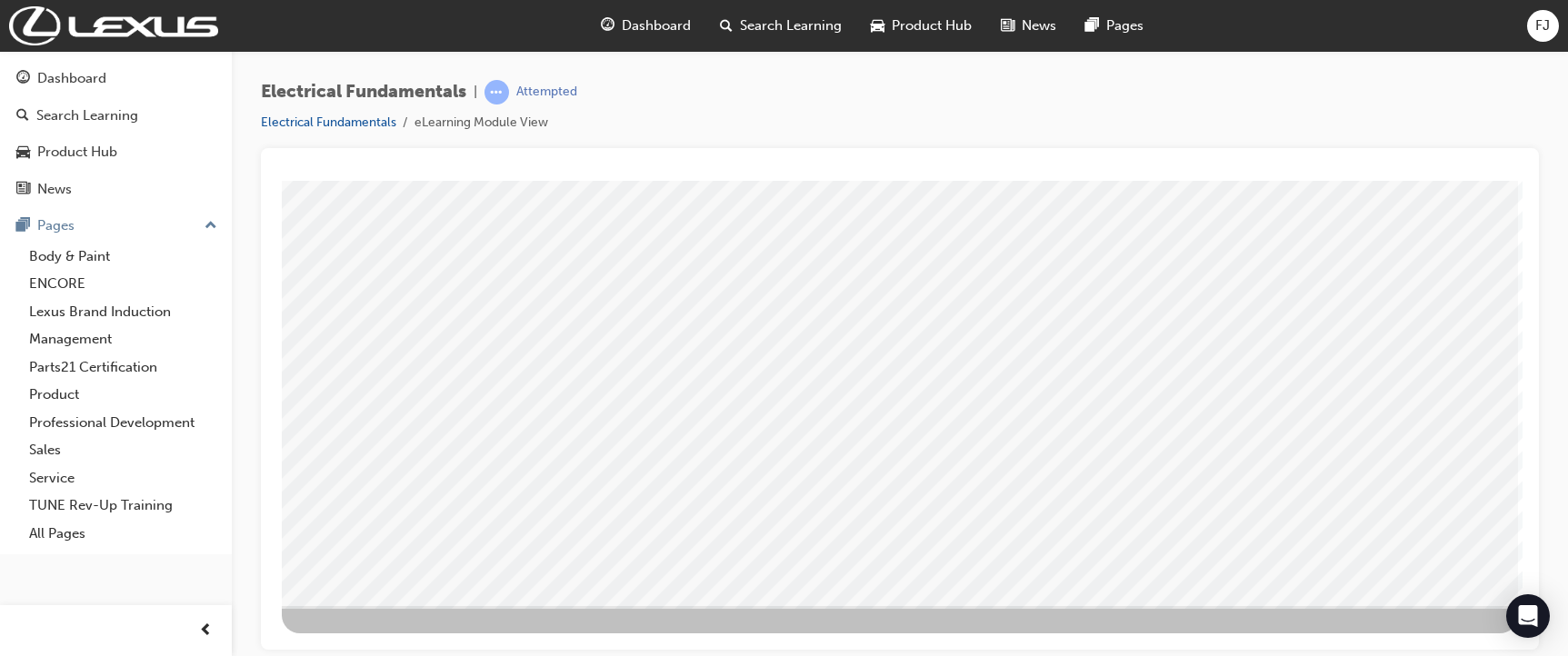 scroll, scrollTop: 0, scrollLeft: 0, axis: both 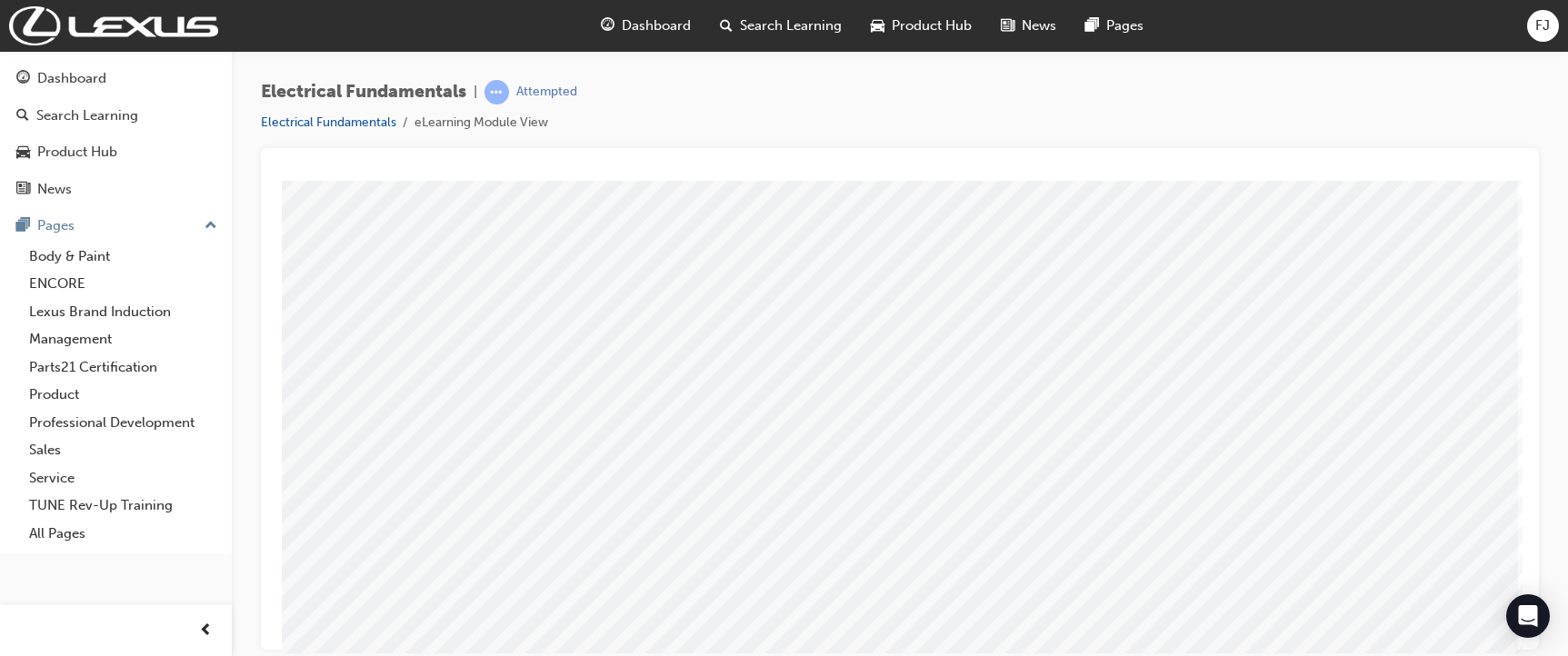click at bounding box center [373, 1553] 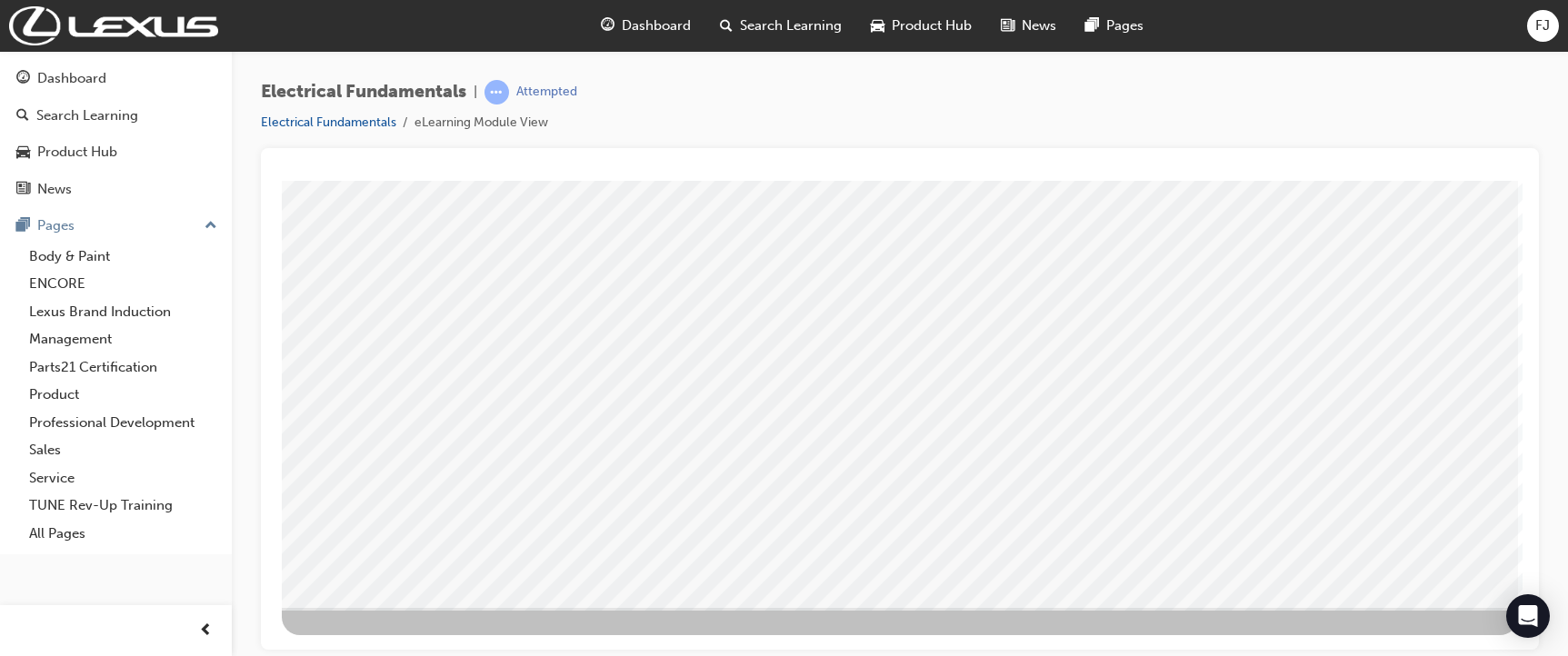 scroll, scrollTop: 229, scrollLeft: 0, axis: vertical 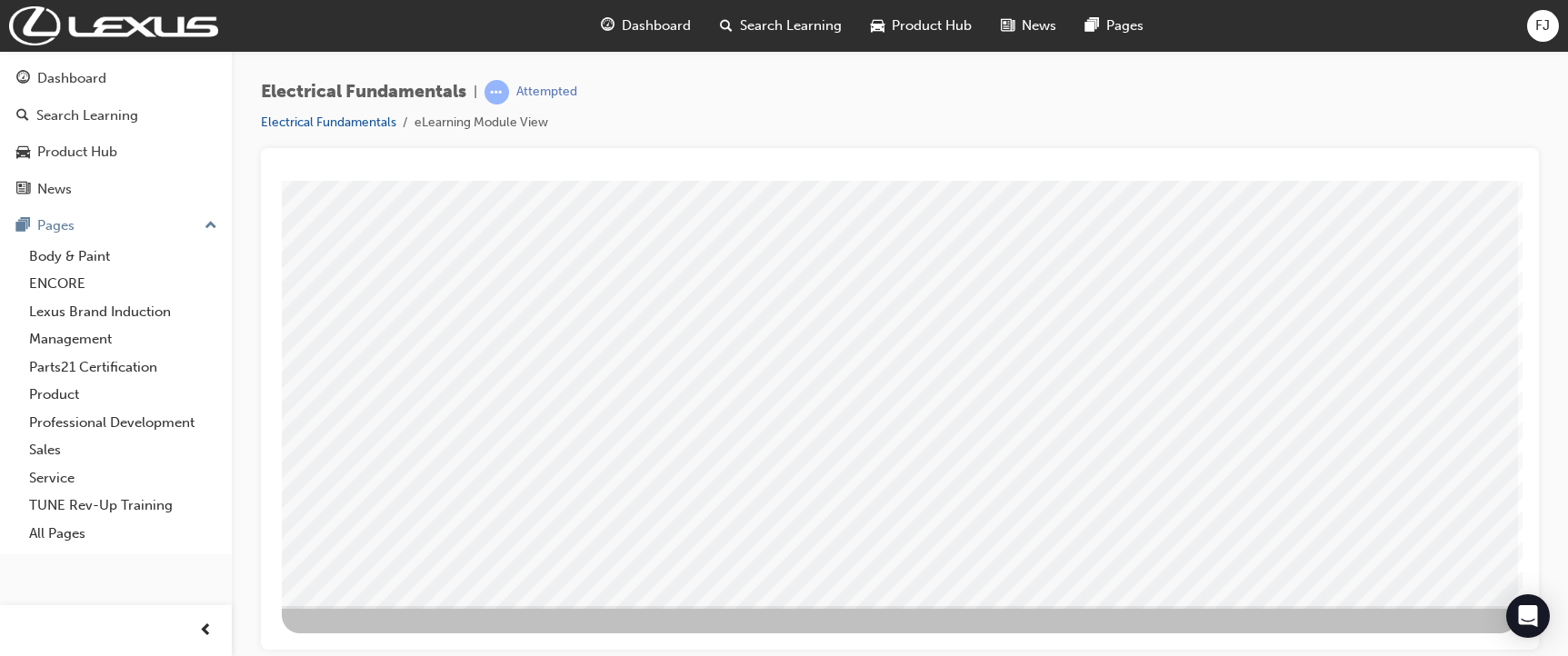 click at bounding box center [339, 2768] 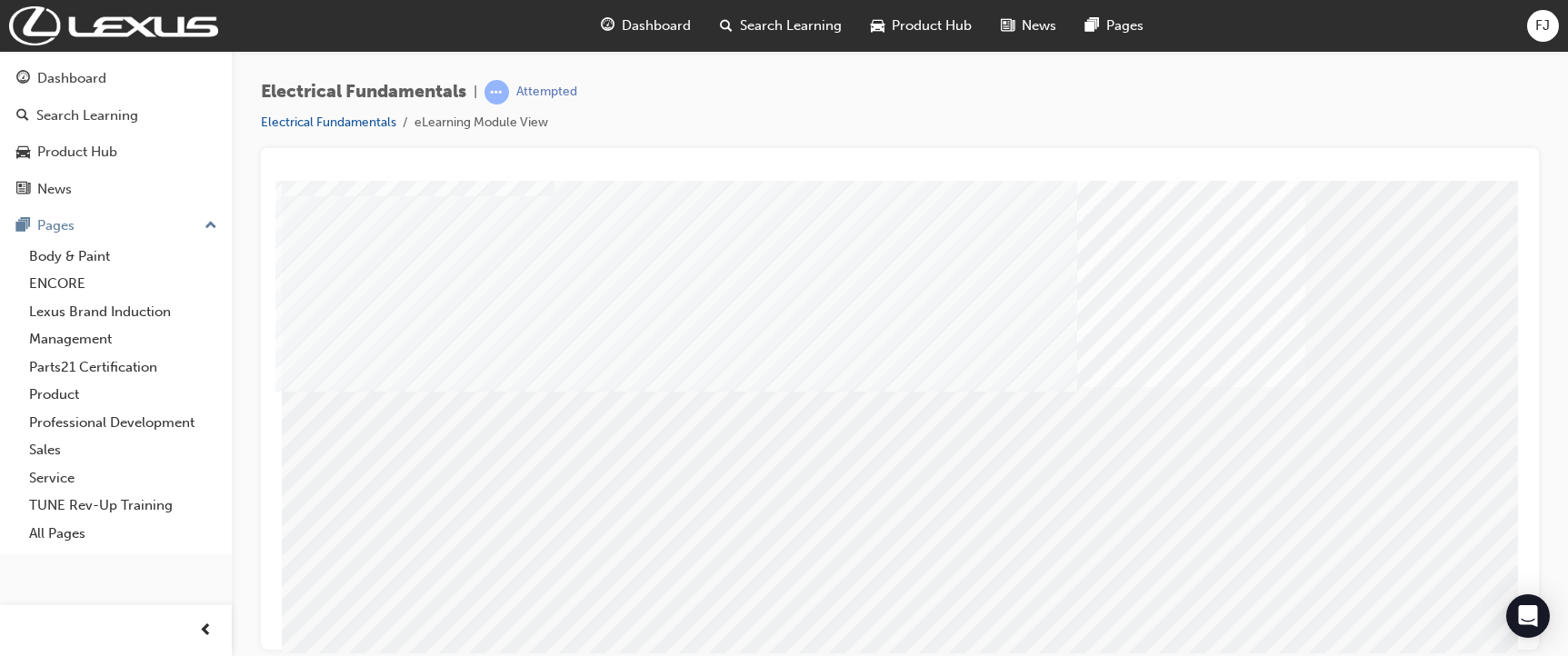 scroll, scrollTop: 148, scrollLeft: 0, axis: vertical 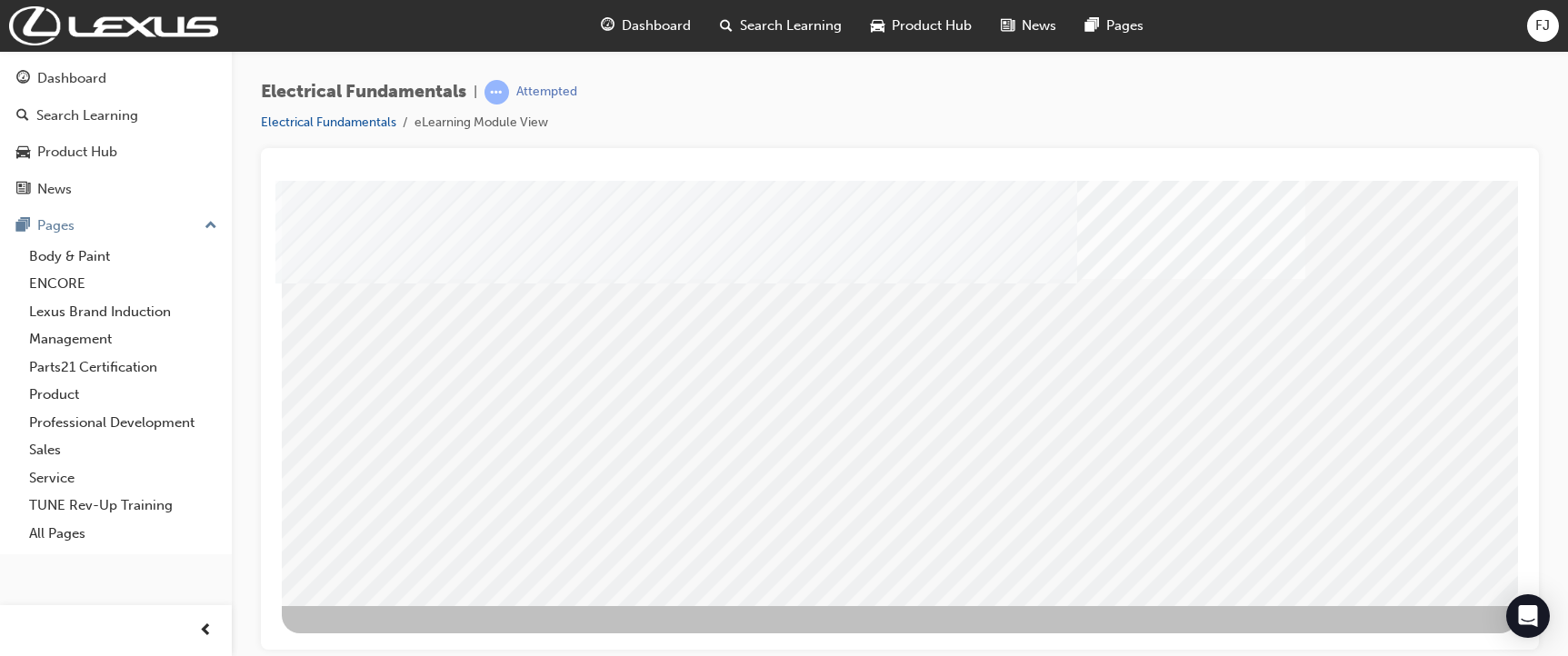 click at bounding box center [339, 1456] 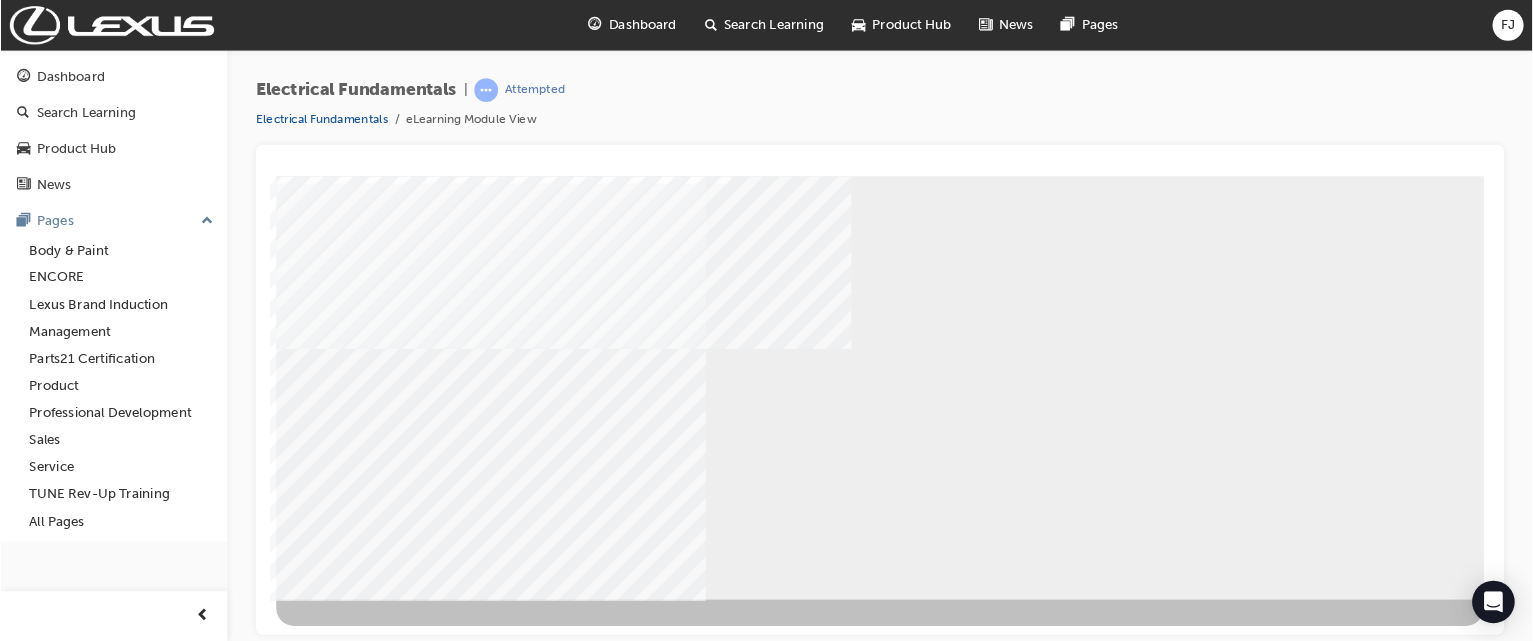 scroll, scrollTop: 0, scrollLeft: 0, axis: both 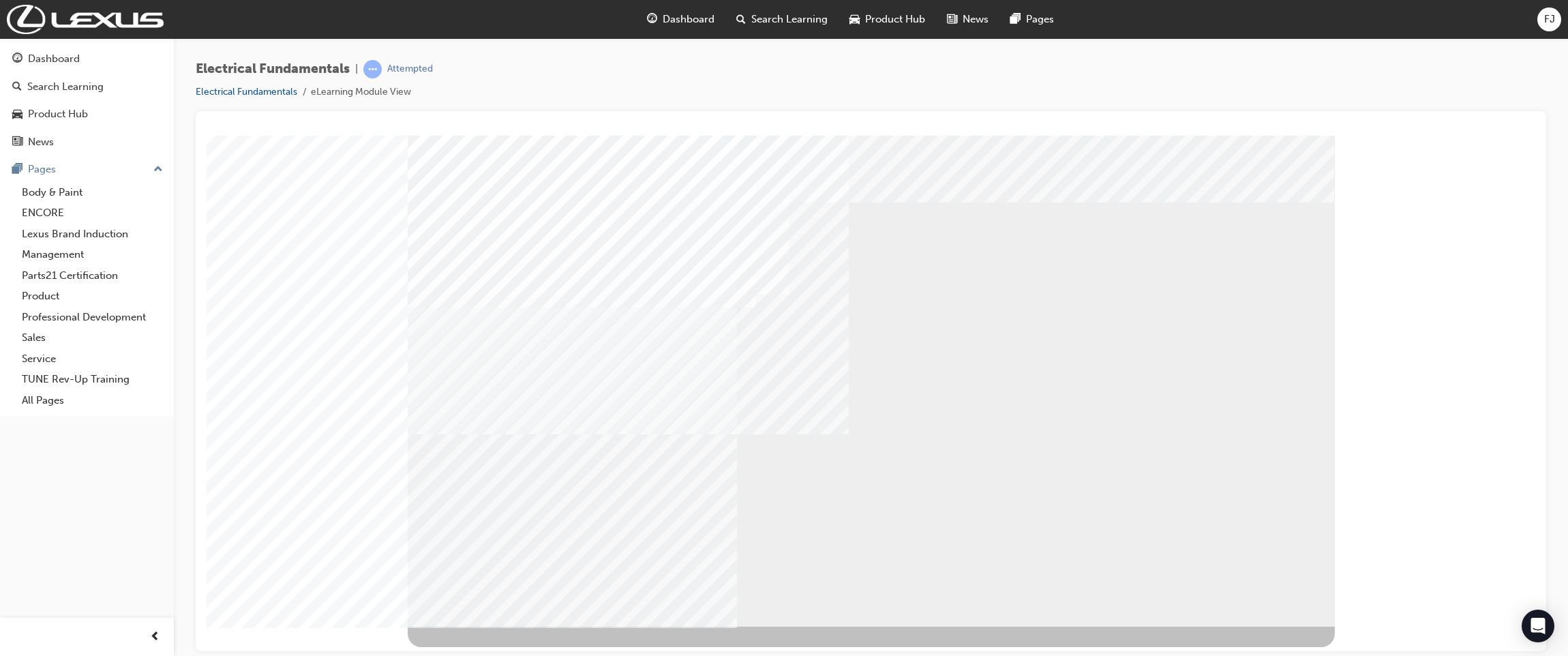 drag, startPoint x: 1076, startPoint y: 3, endPoint x: 866, endPoint y: 107, distance: 234.3416 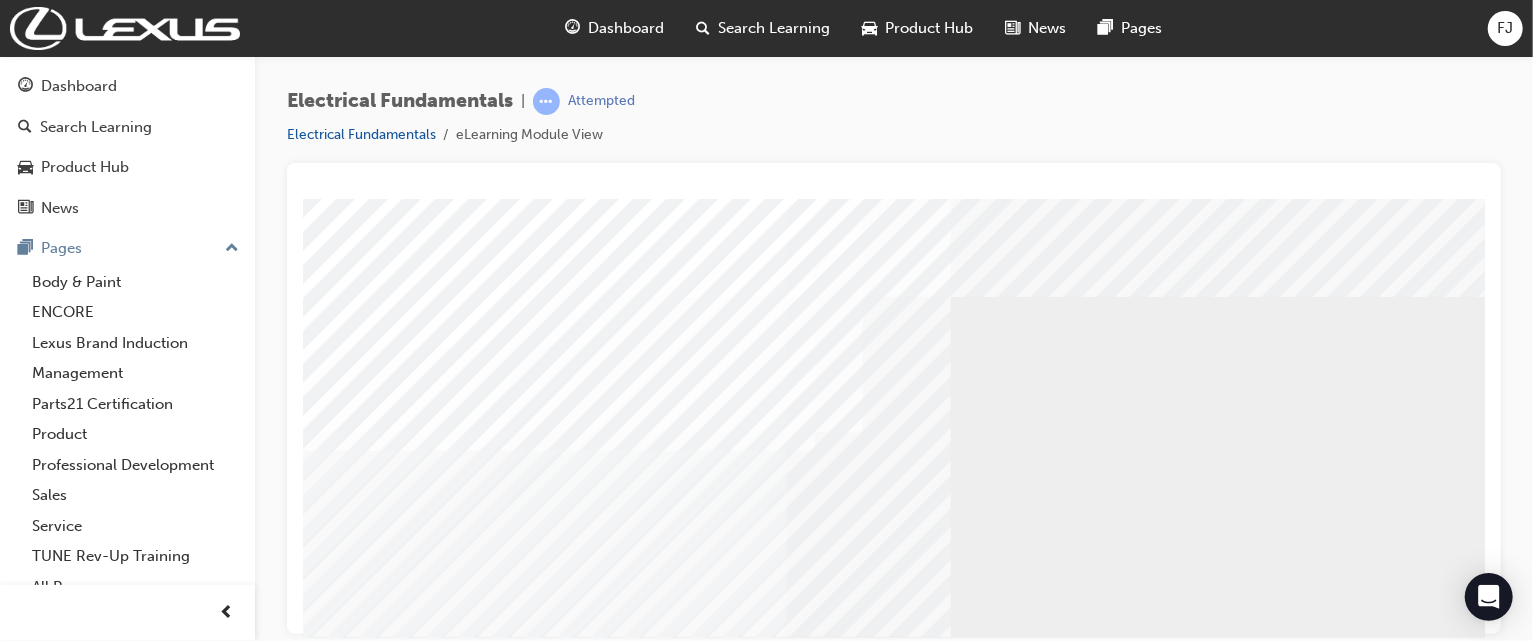 drag, startPoint x: 1573, startPoint y: 350, endPoint x: 838, endPoint y: 280, distance: 738.3258 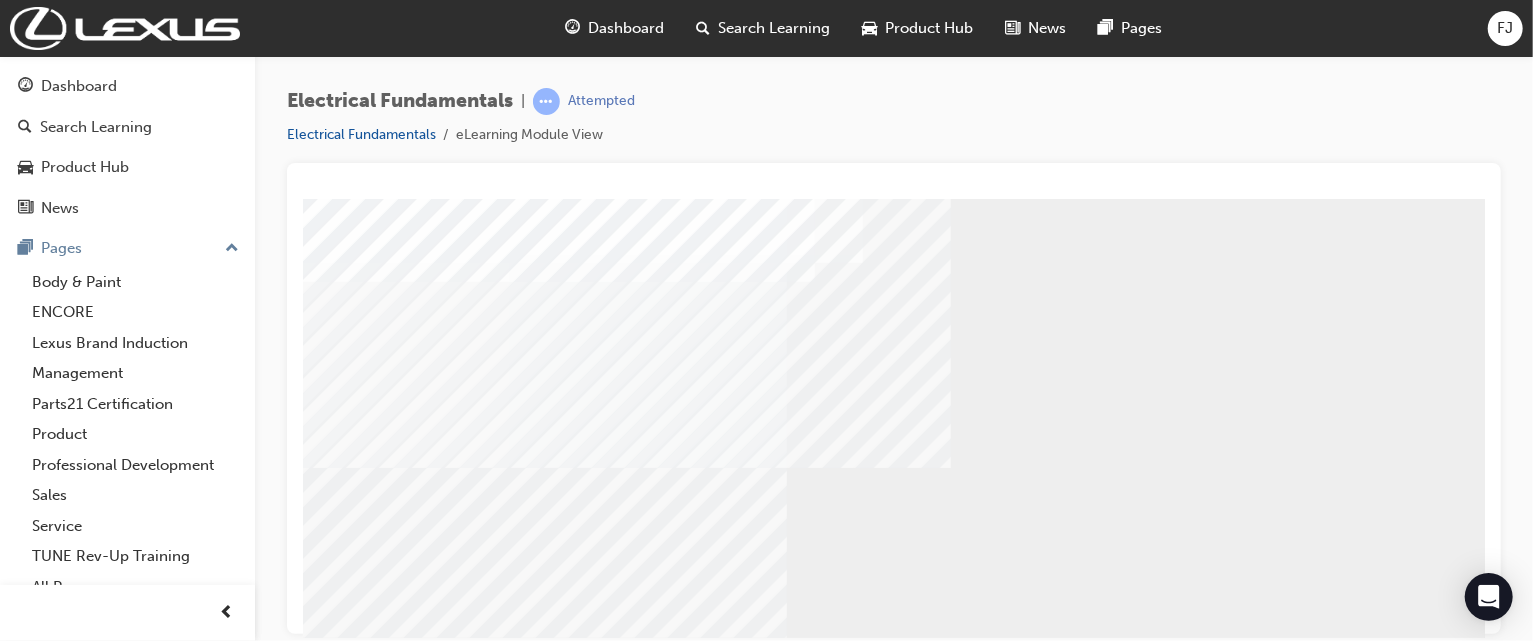 scroll, scrollTop: 184, scrollLeft: 0, axis: vertical 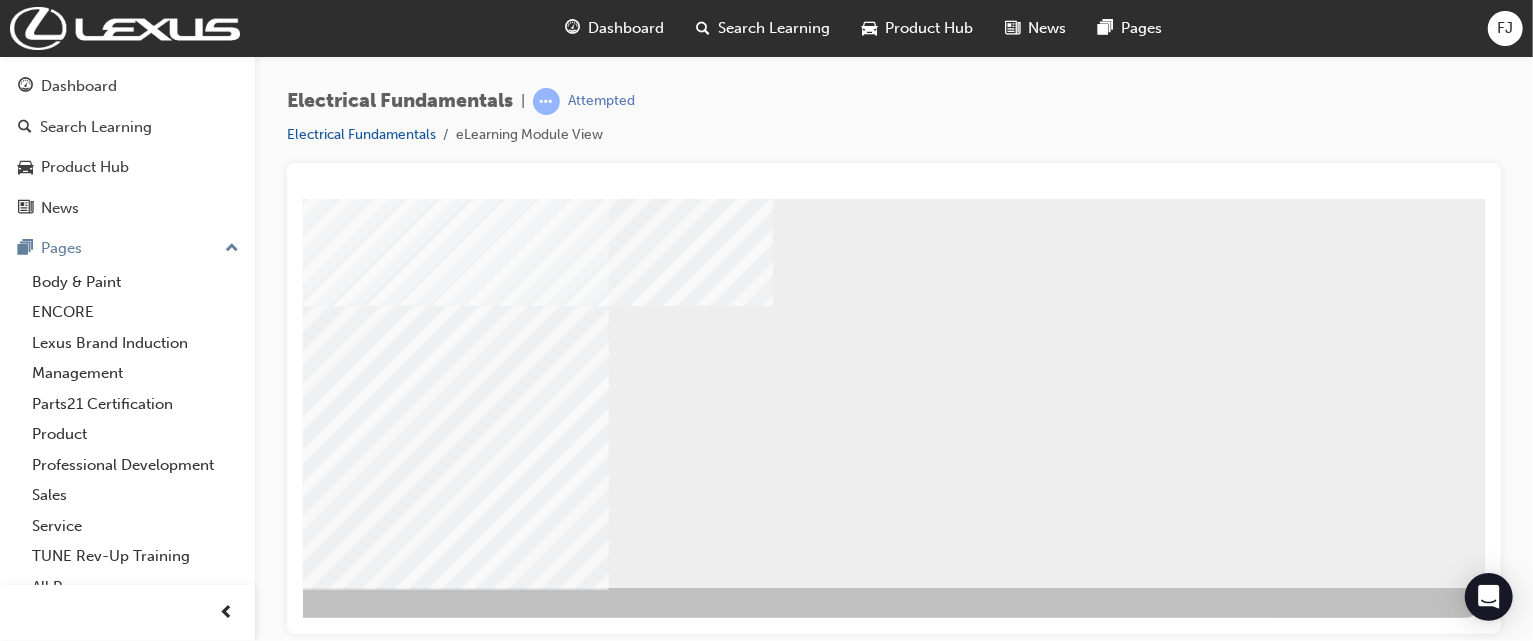 click at bounding box center [187, 1066] 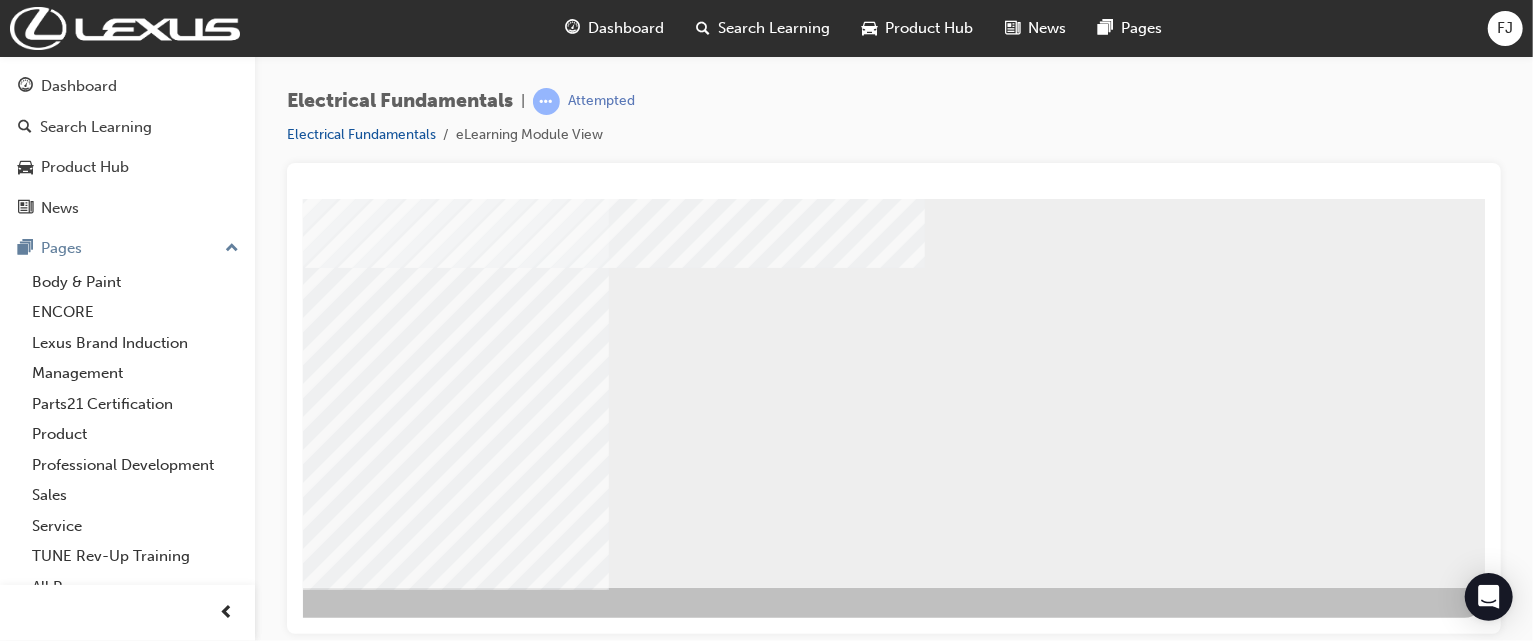 scroll, scrollTop: 0, scrollLeft: 0, axis: both 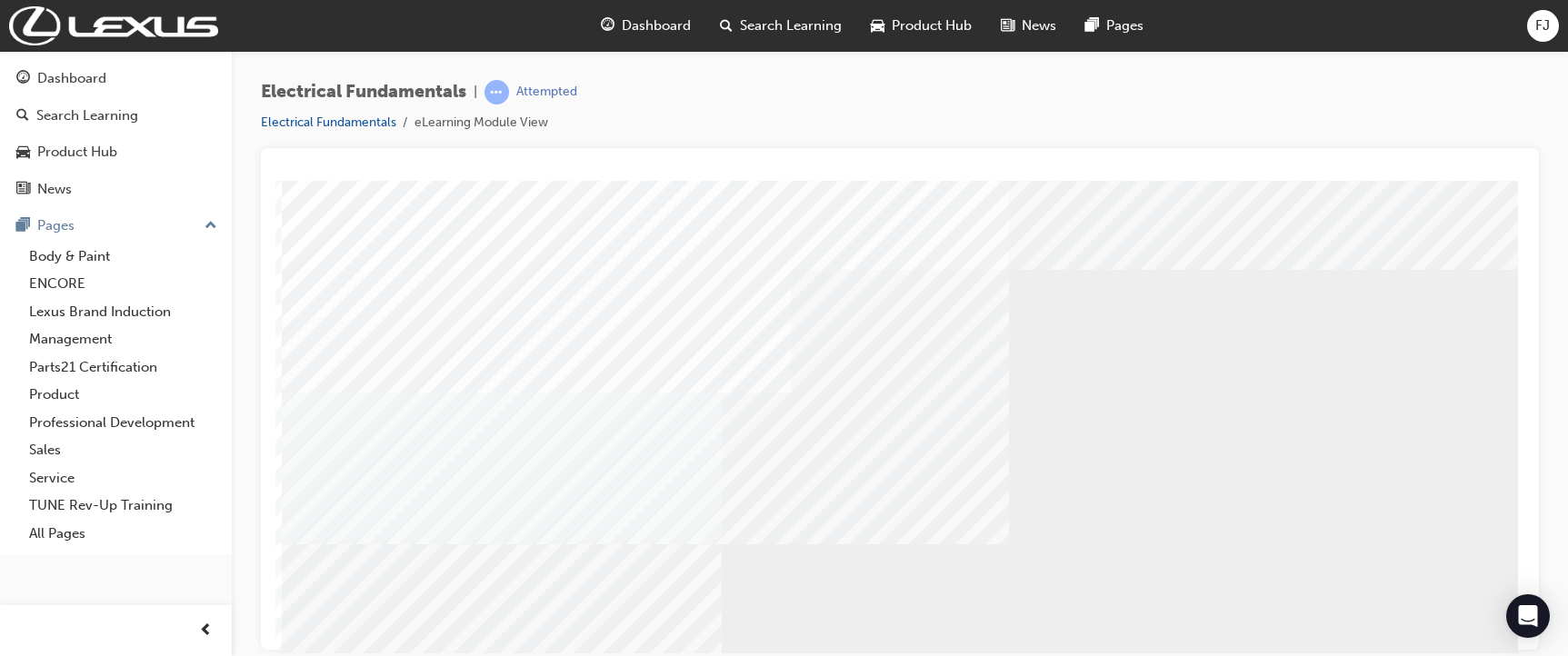 drag, startPoint x: 1562, startPoint y: 237, endPoint x: 874, endPoint y: 238, distance: 688.0007 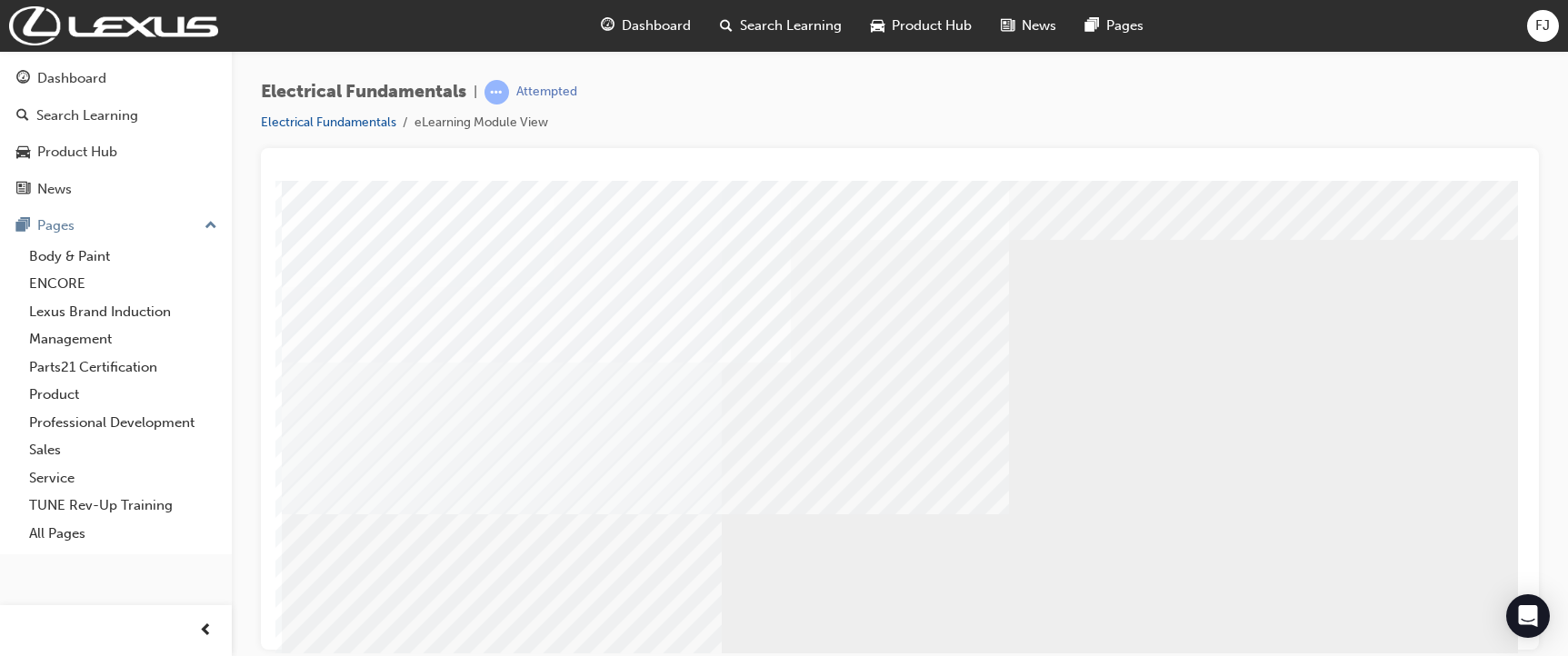 scroll, scrollTop: 27, scrollLeft: 0, axis: vertical 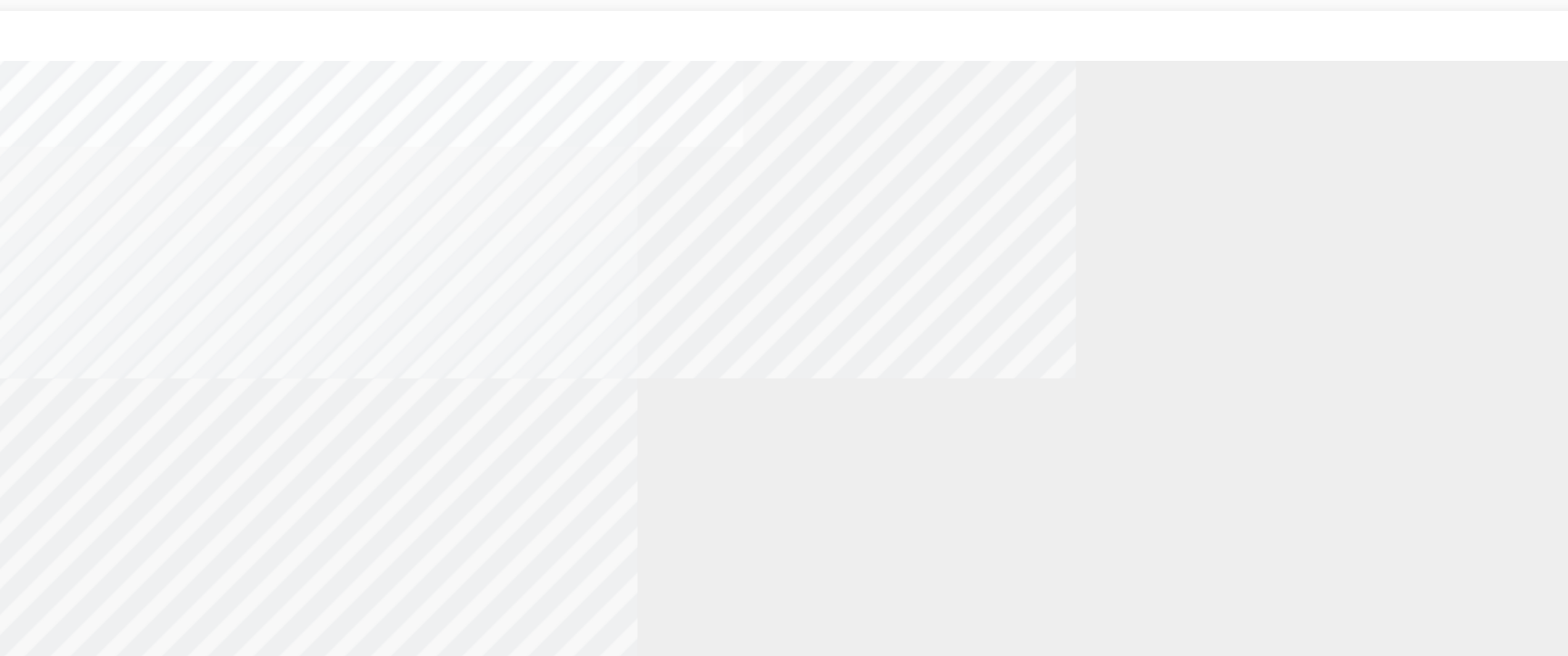 click at bounding box center [327, 1192] 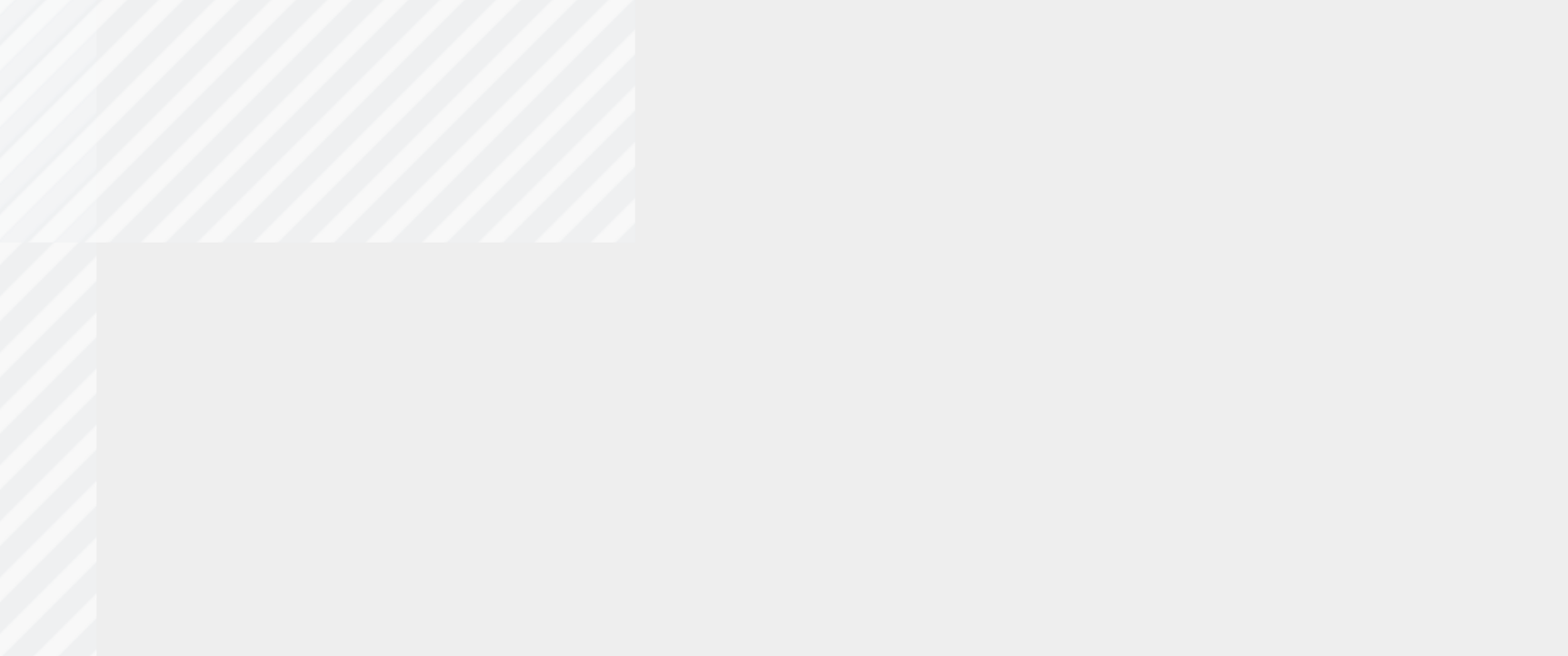 scroll, scrollTop: 227, scrollLeft: 14, axis: both 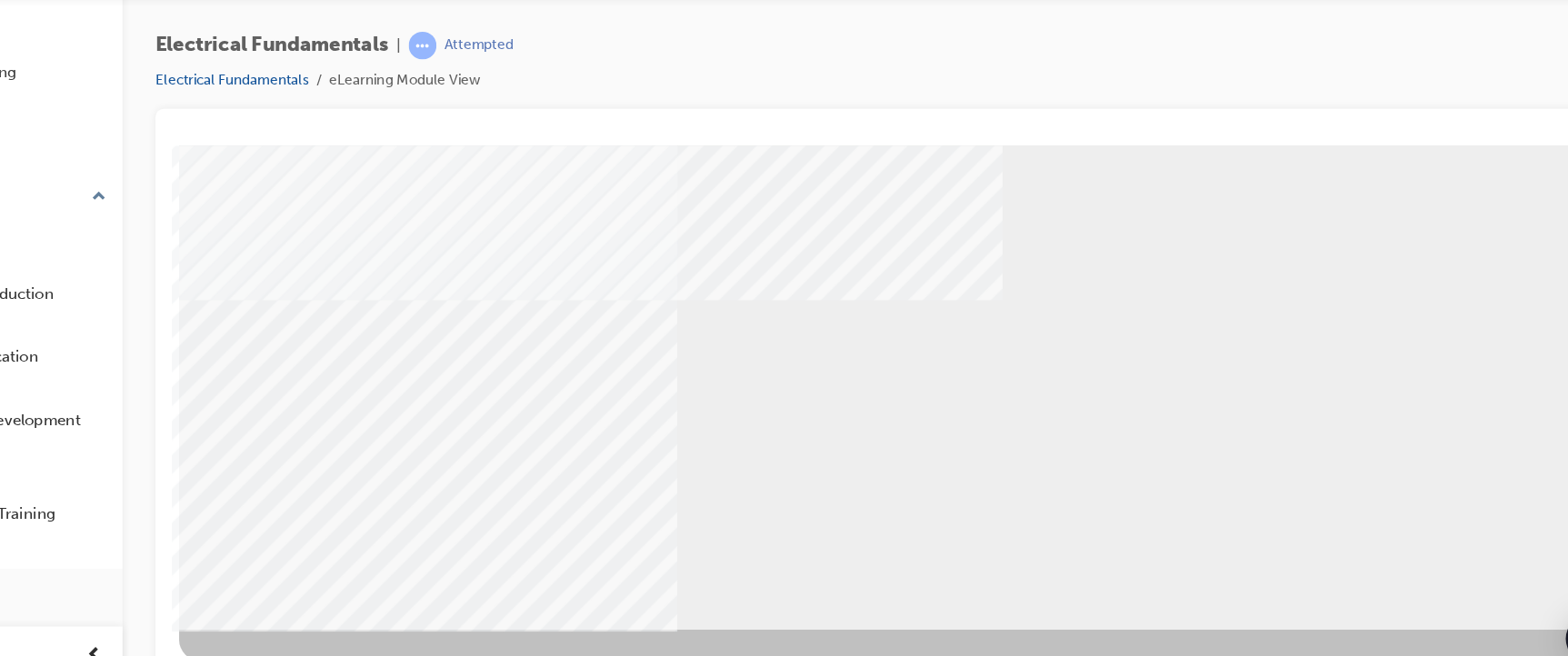 click at bounding box center [235, 1008] 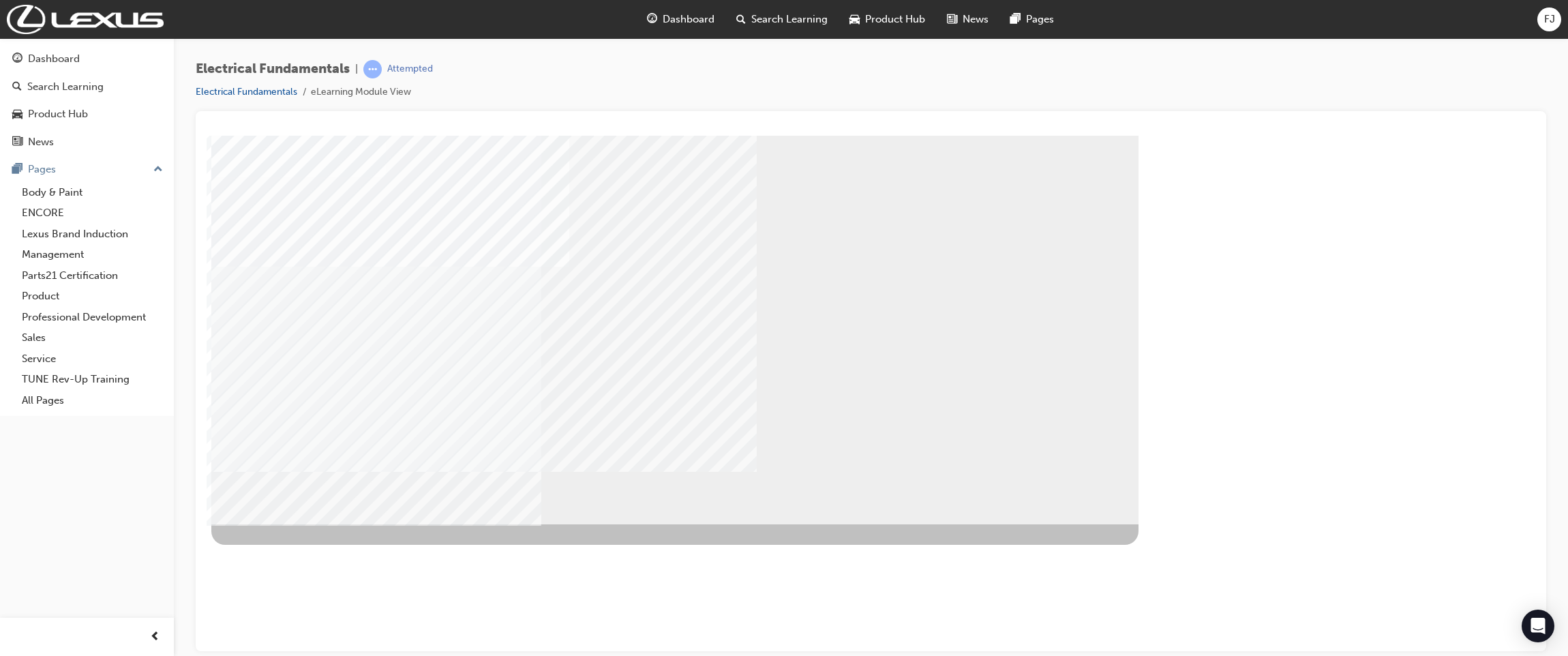 scroll, scrollTop: 0, scrollLeft: 0, axis: both 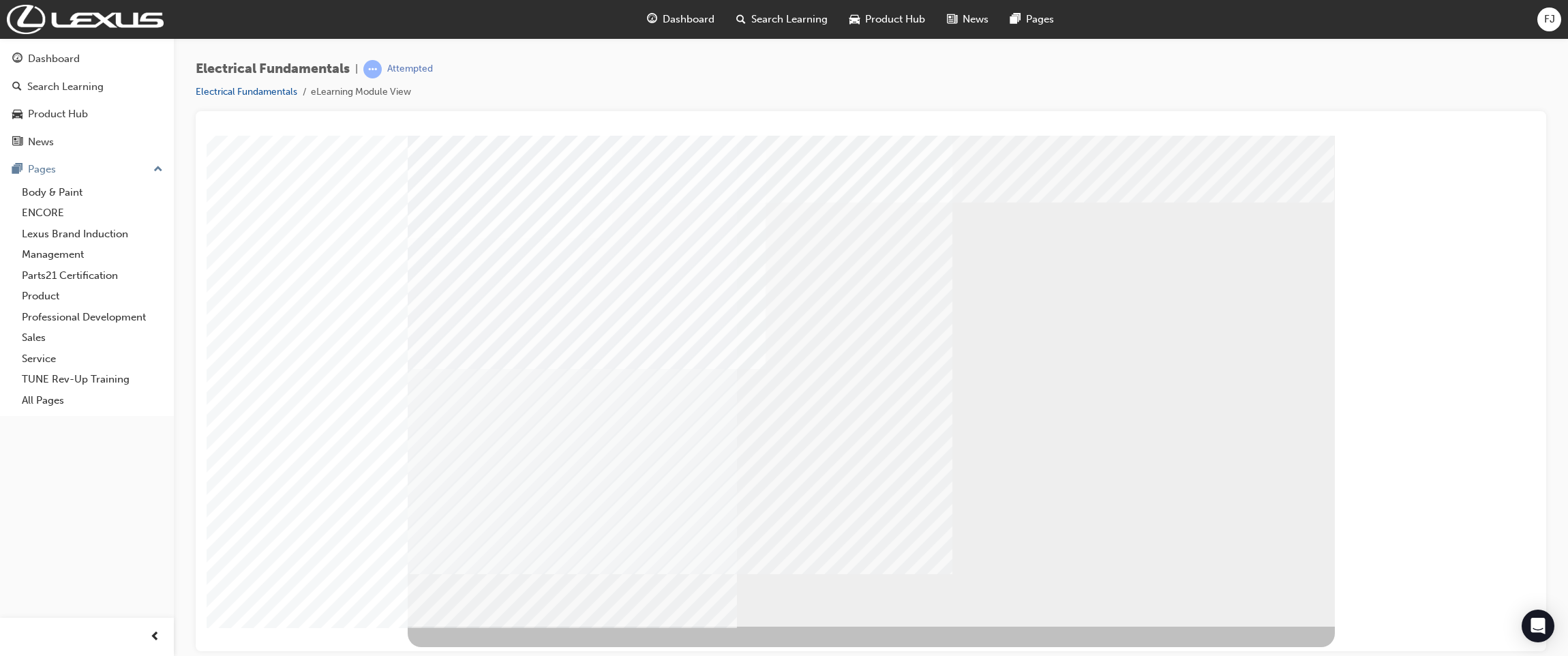 click at bounding box center [871, 748] 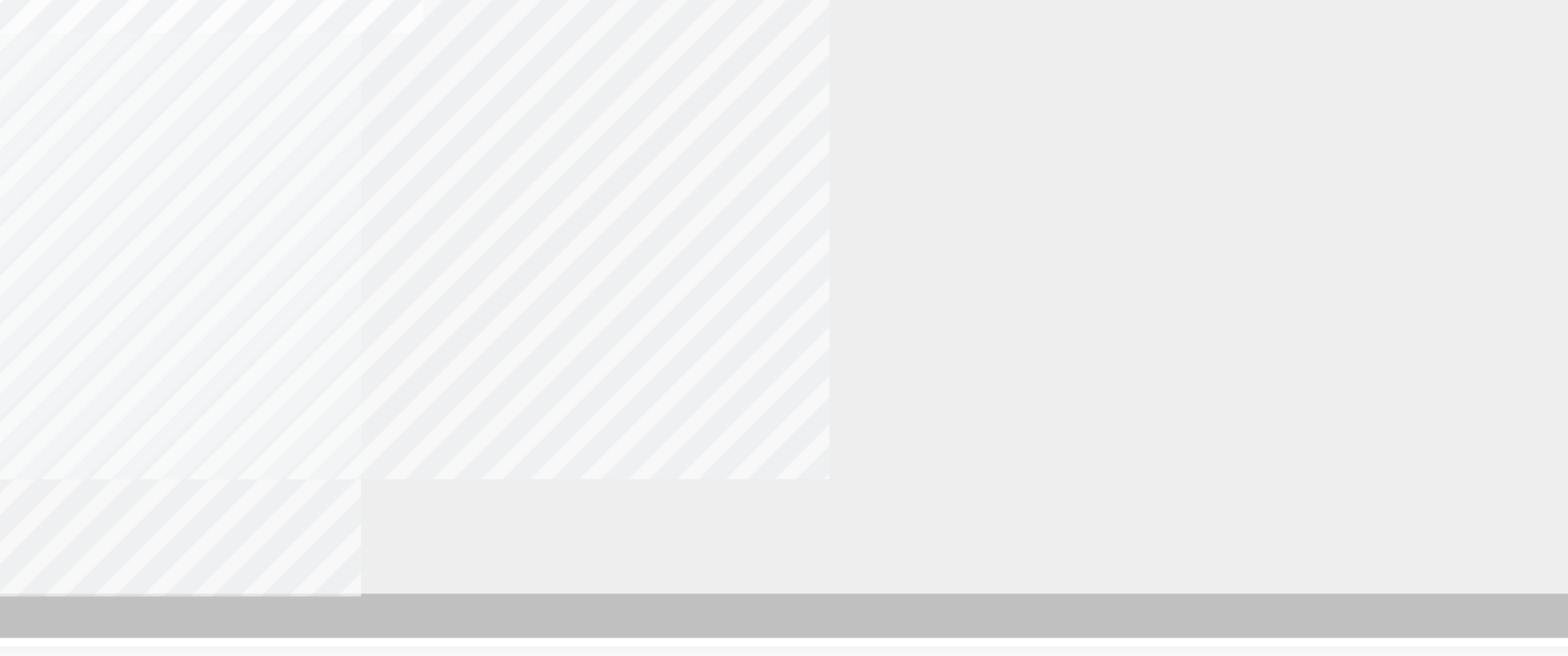 click at bounding box center [-318, 649] 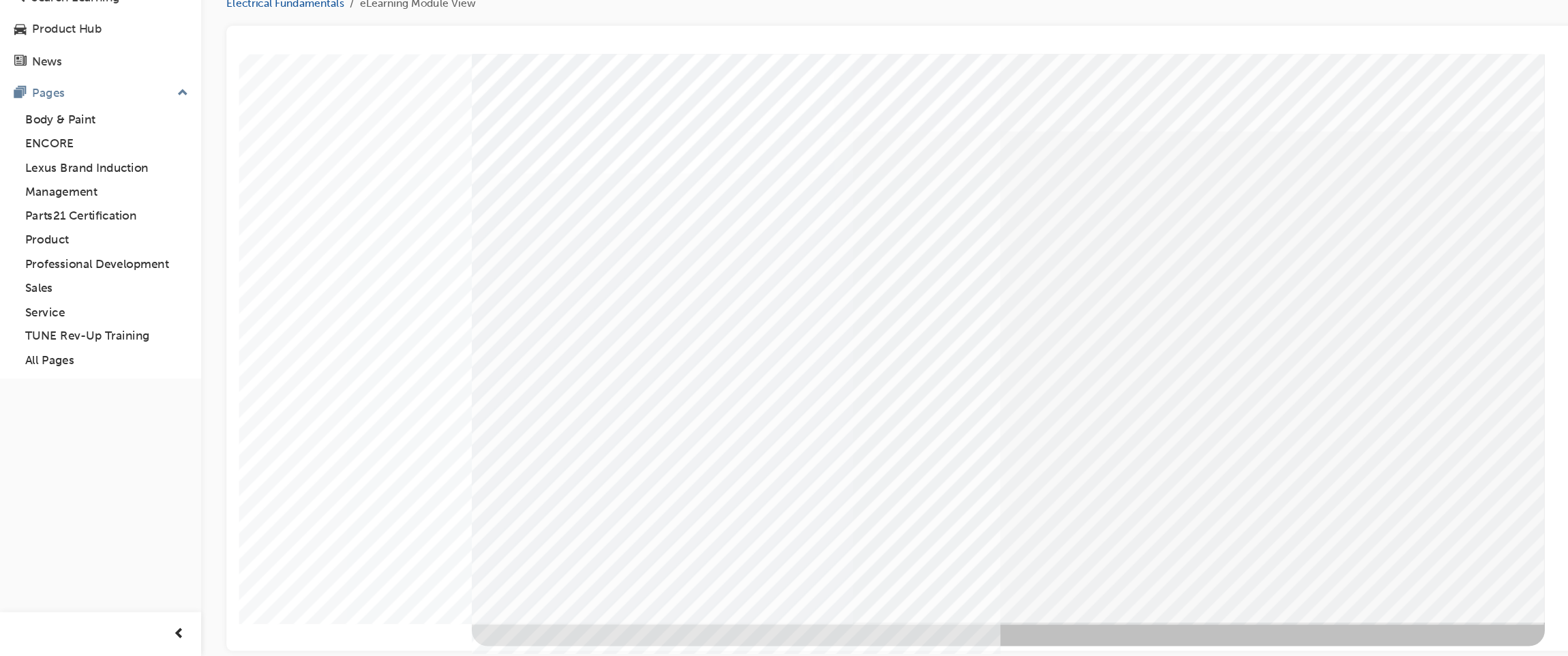 scroll, scrollTop: 0, scrollLeft: 0, axis: both 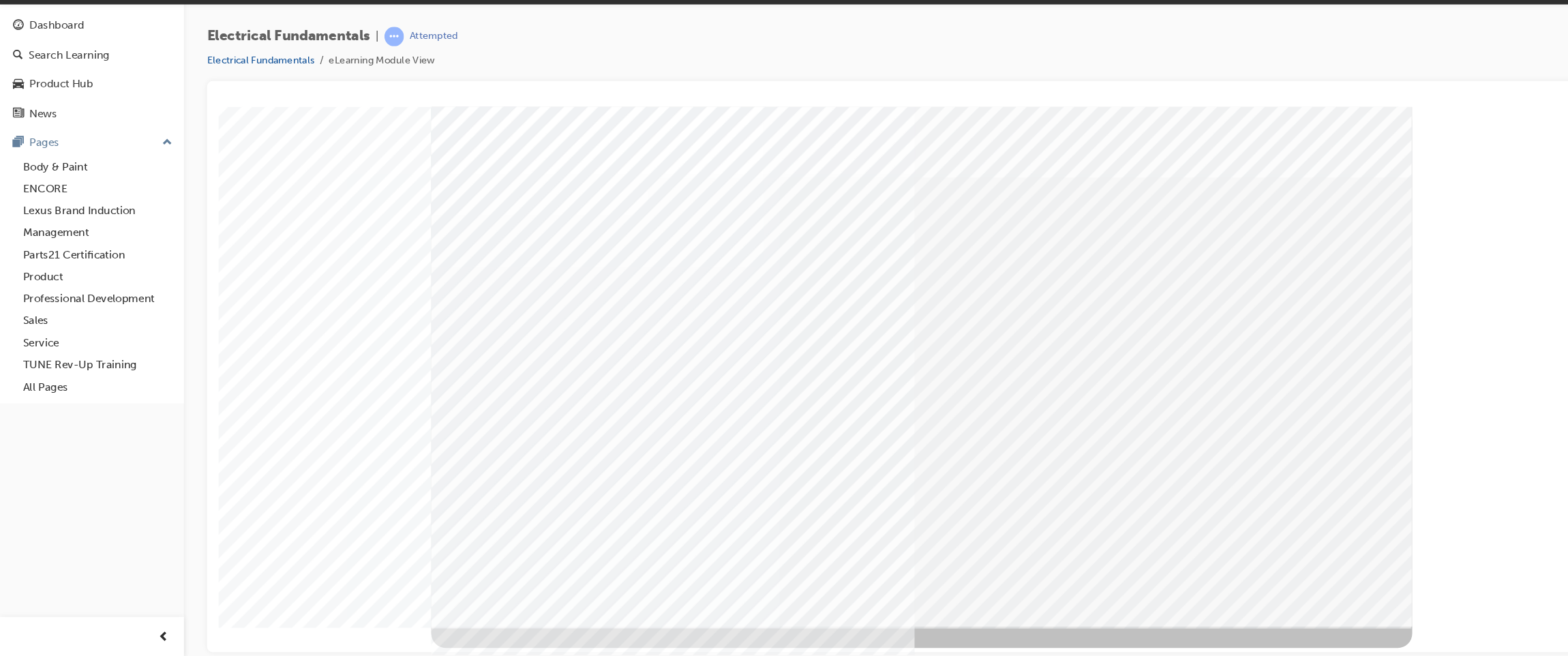 click at bounding box center (462, 1258) 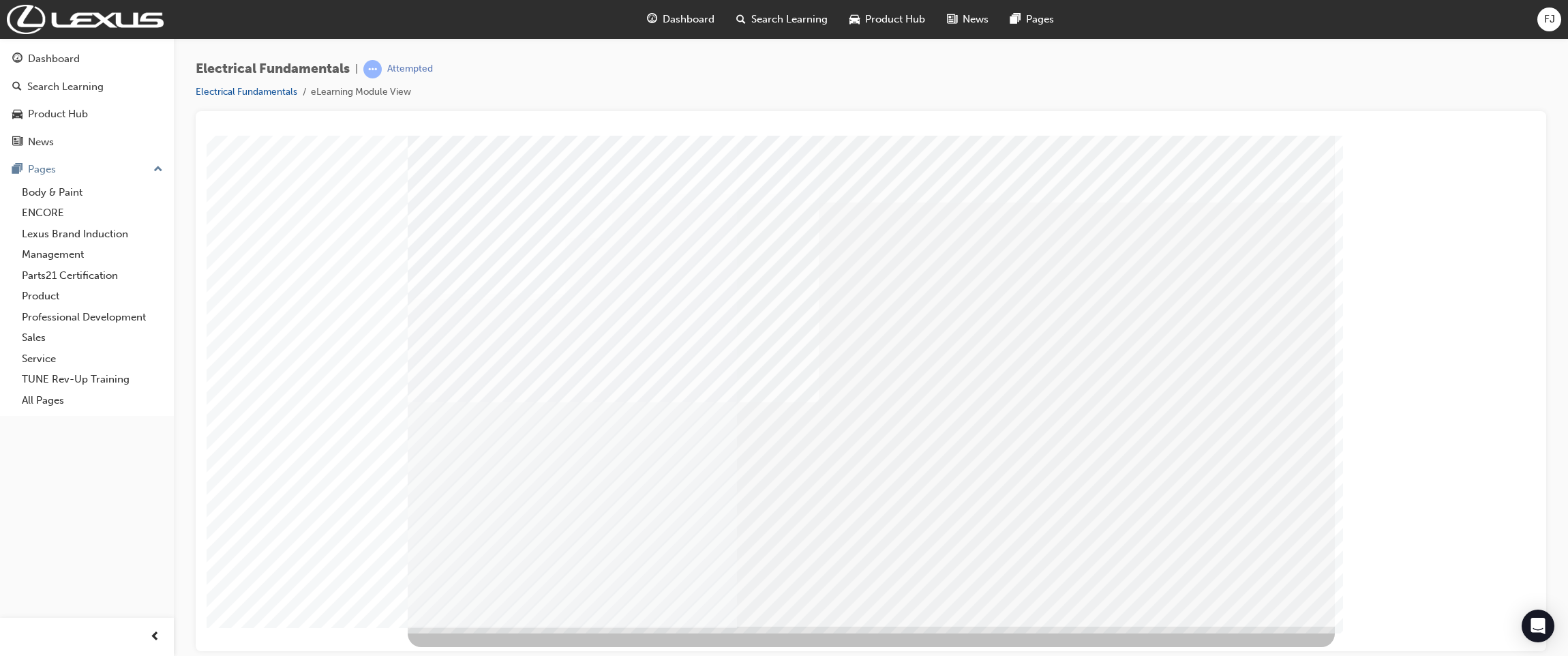 click at bounding box center (425, 1600) 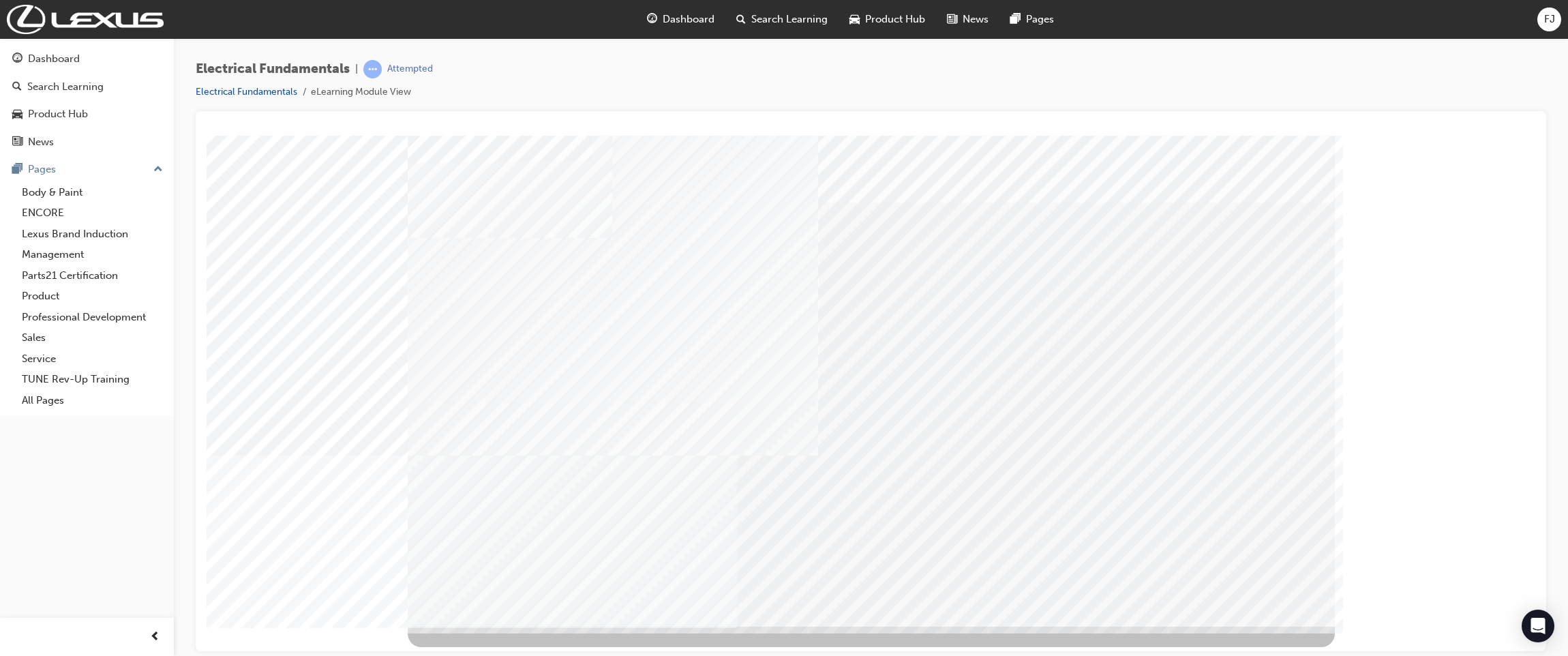 click at bounding box center (425, 1600) 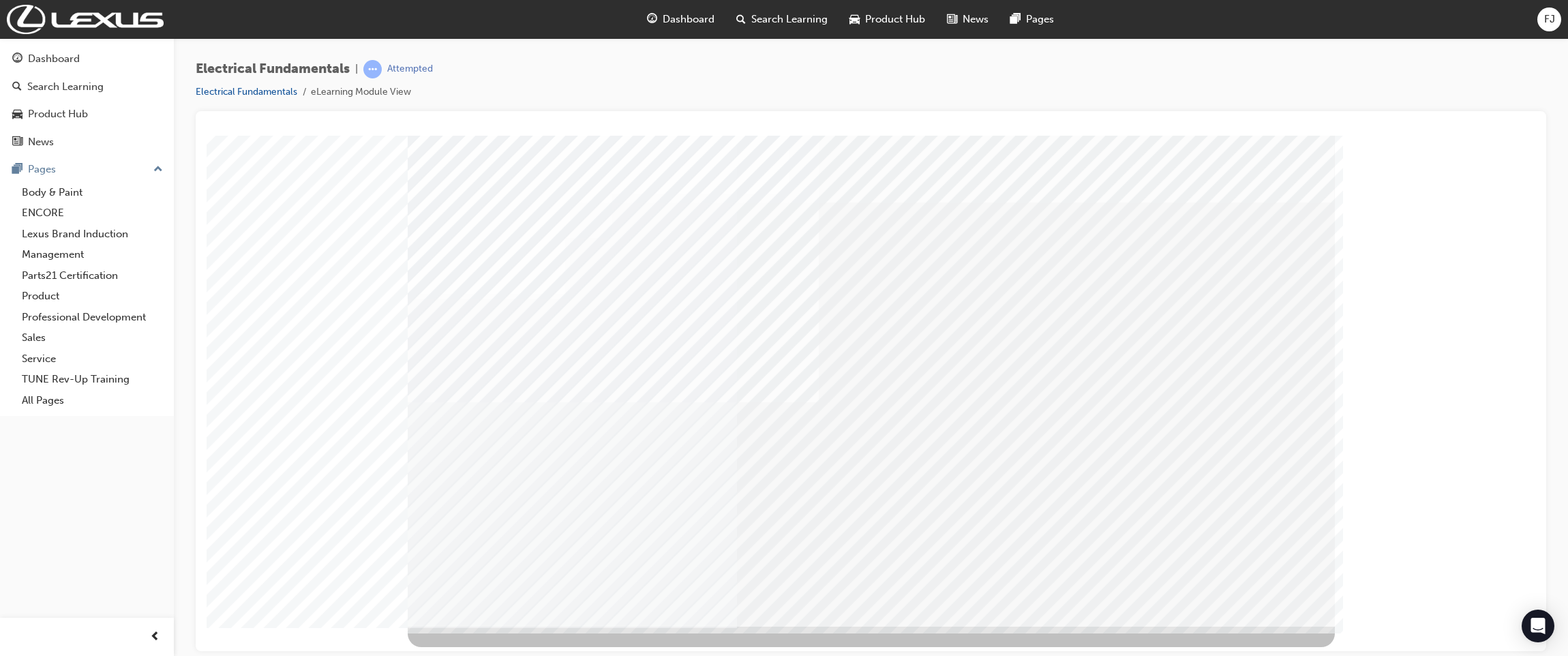 click at bounding box center [425, 1566] 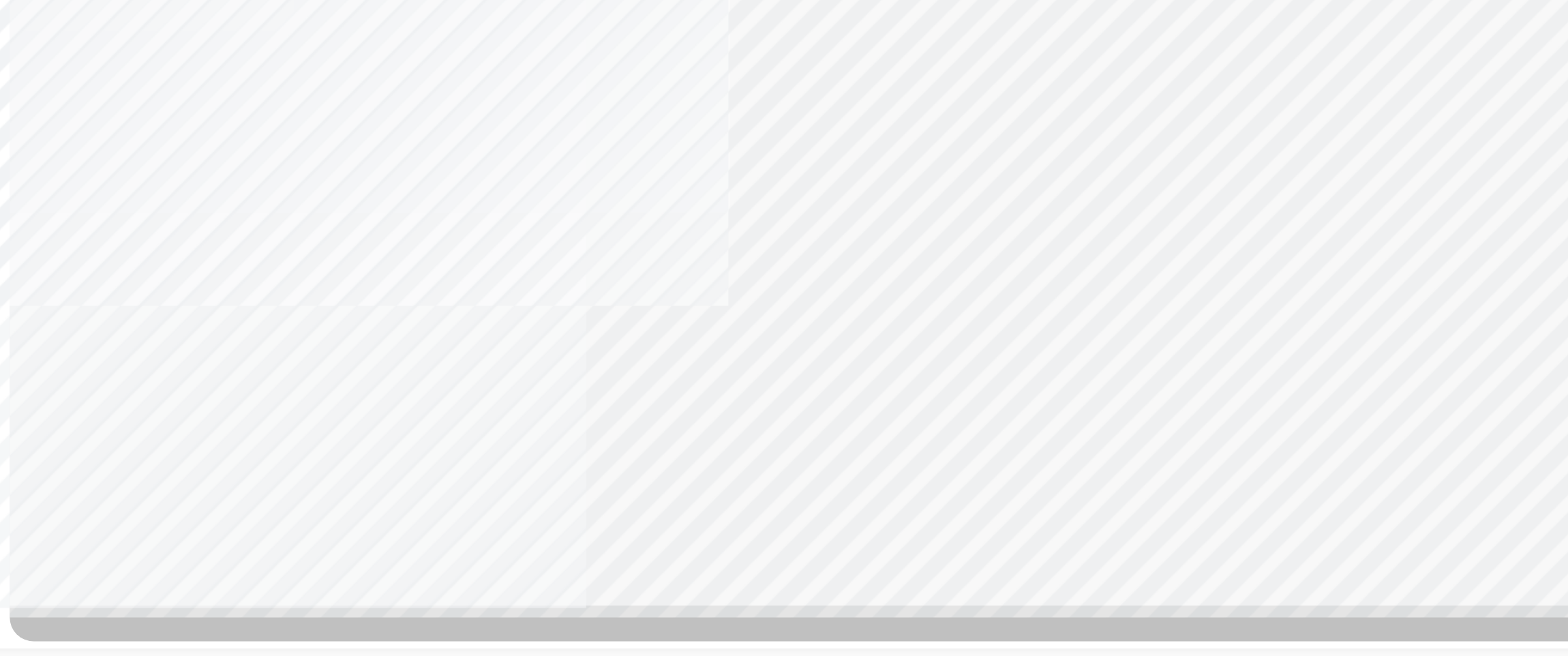 click at bounding box center [-124, 1210] 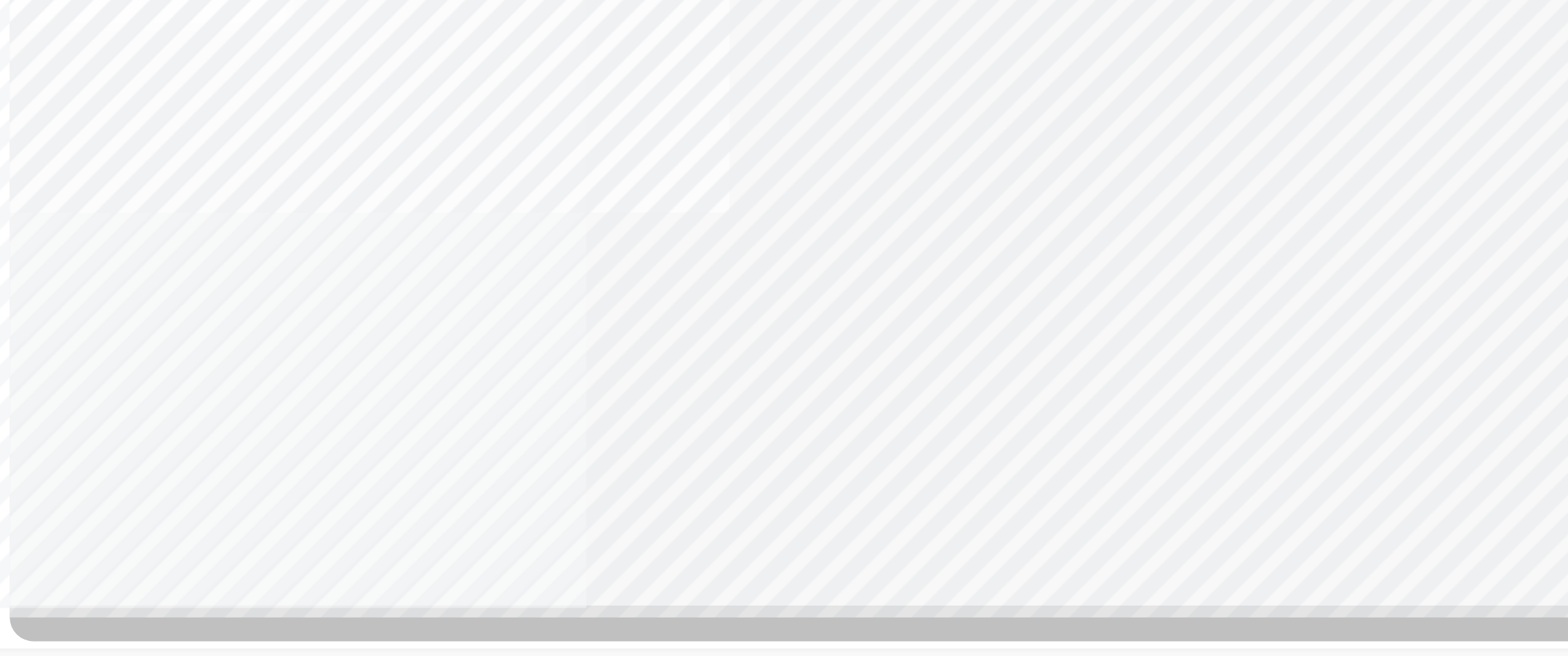 click at bounding box center [-124, 1176] 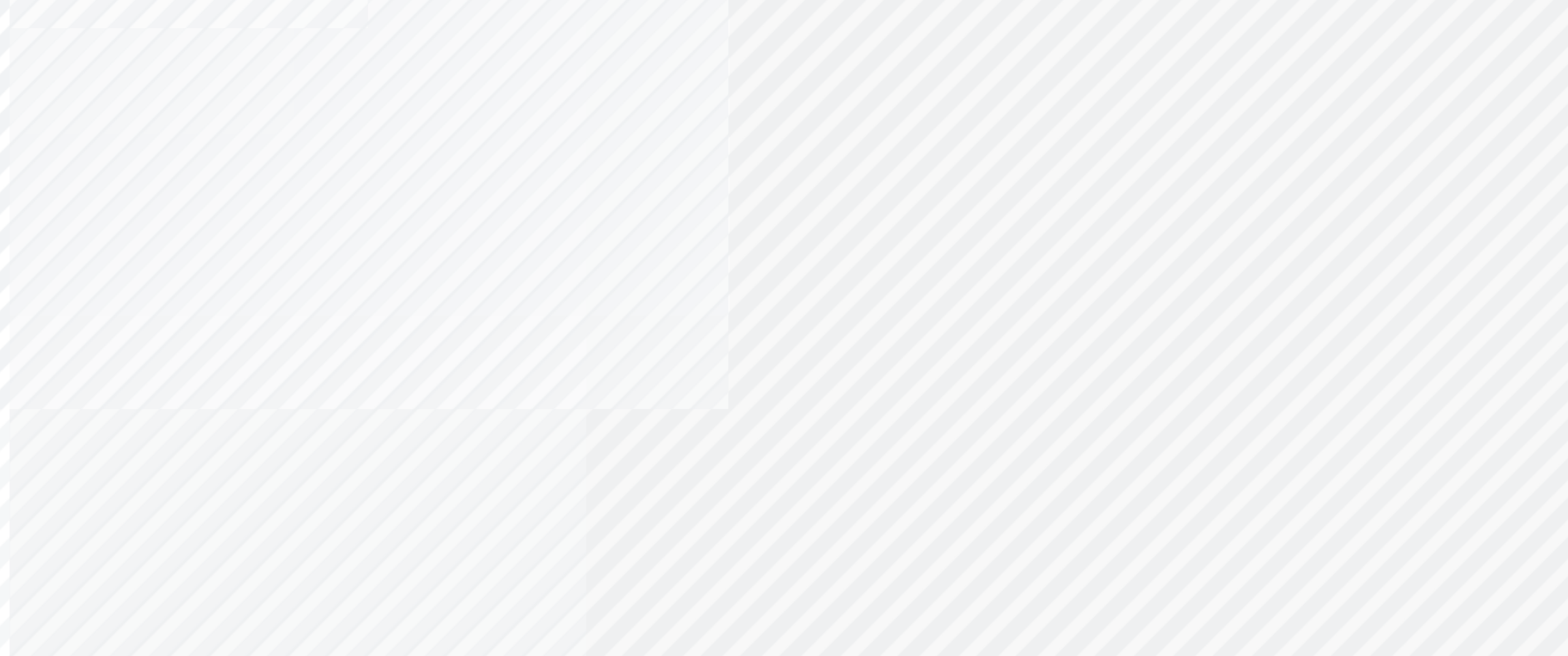 click at bounding box center [-124, 1313] 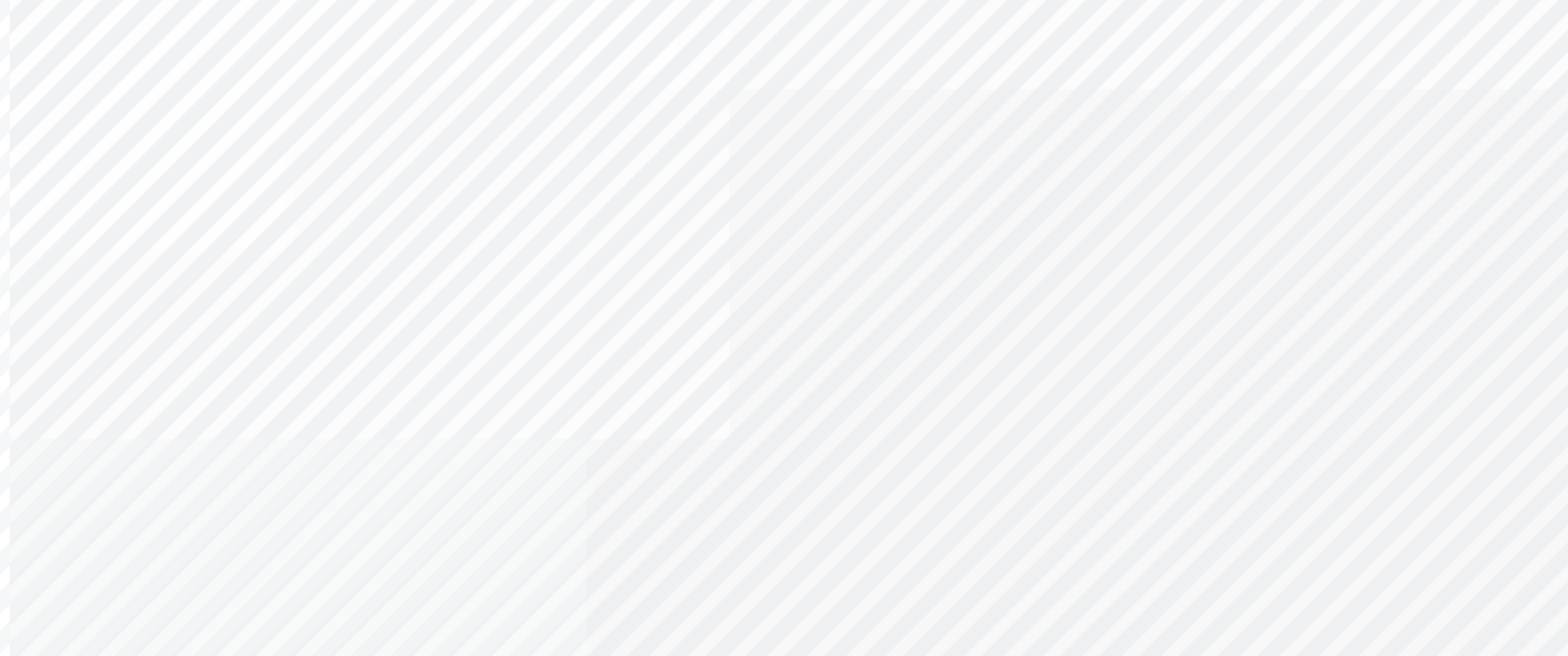 click at bounding box center [324, 798] 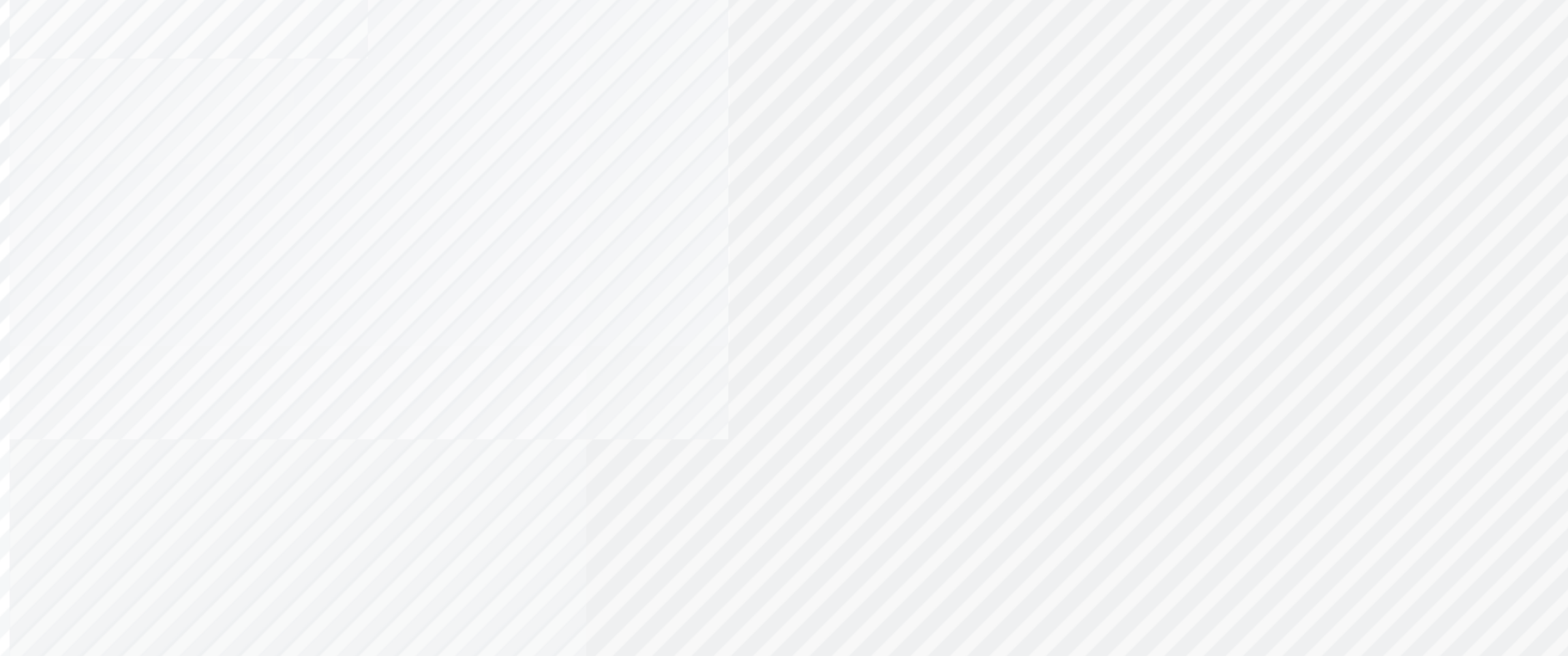 click at bounding box center [-124, 1378] 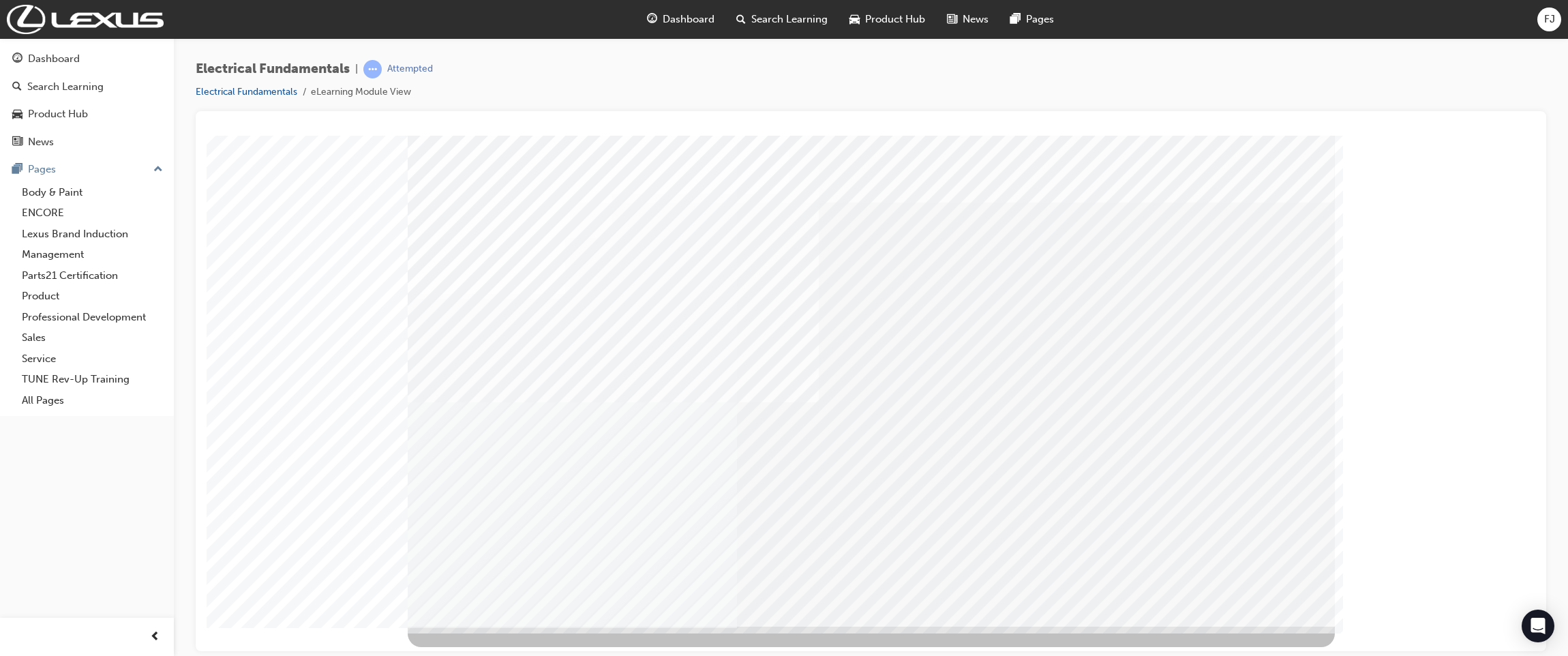 click at bounding box center (873, 961) 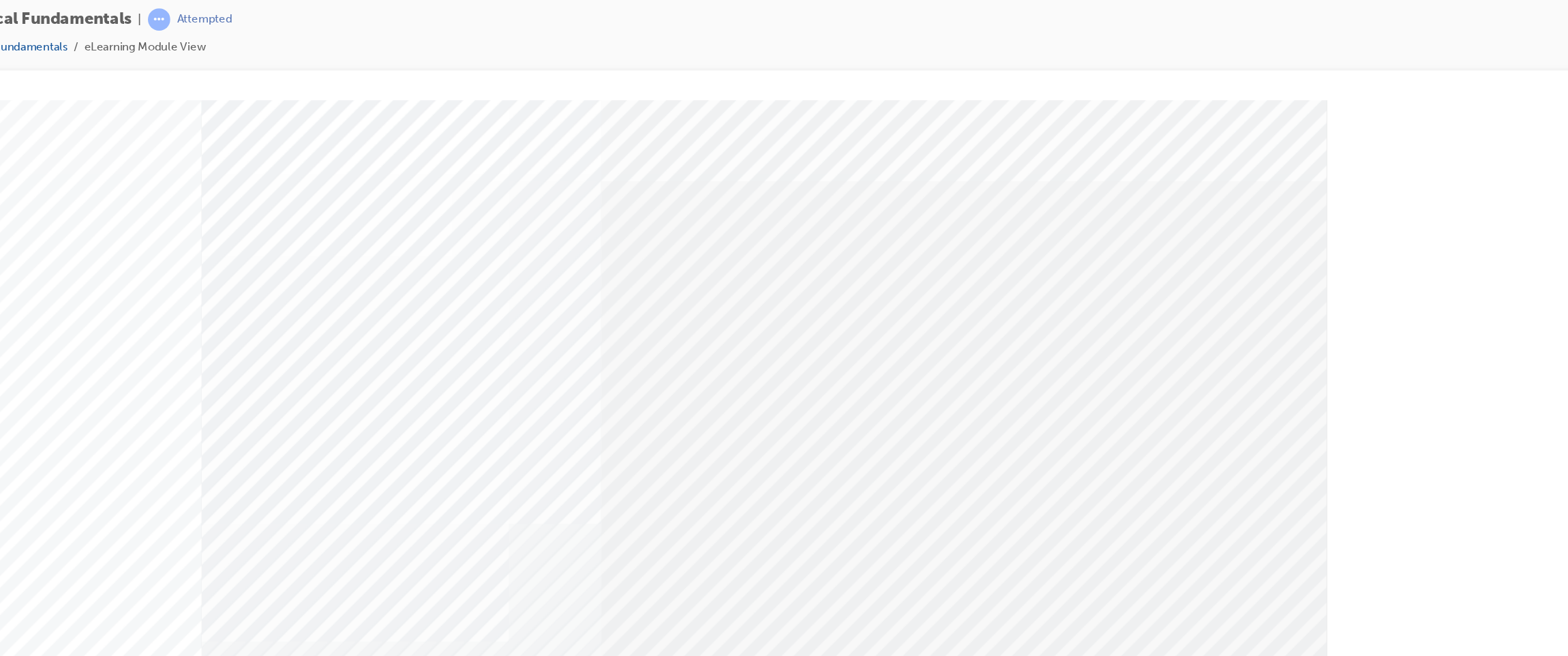 scroll, scrollTop: 0, scrollLeft: 0, axis: both 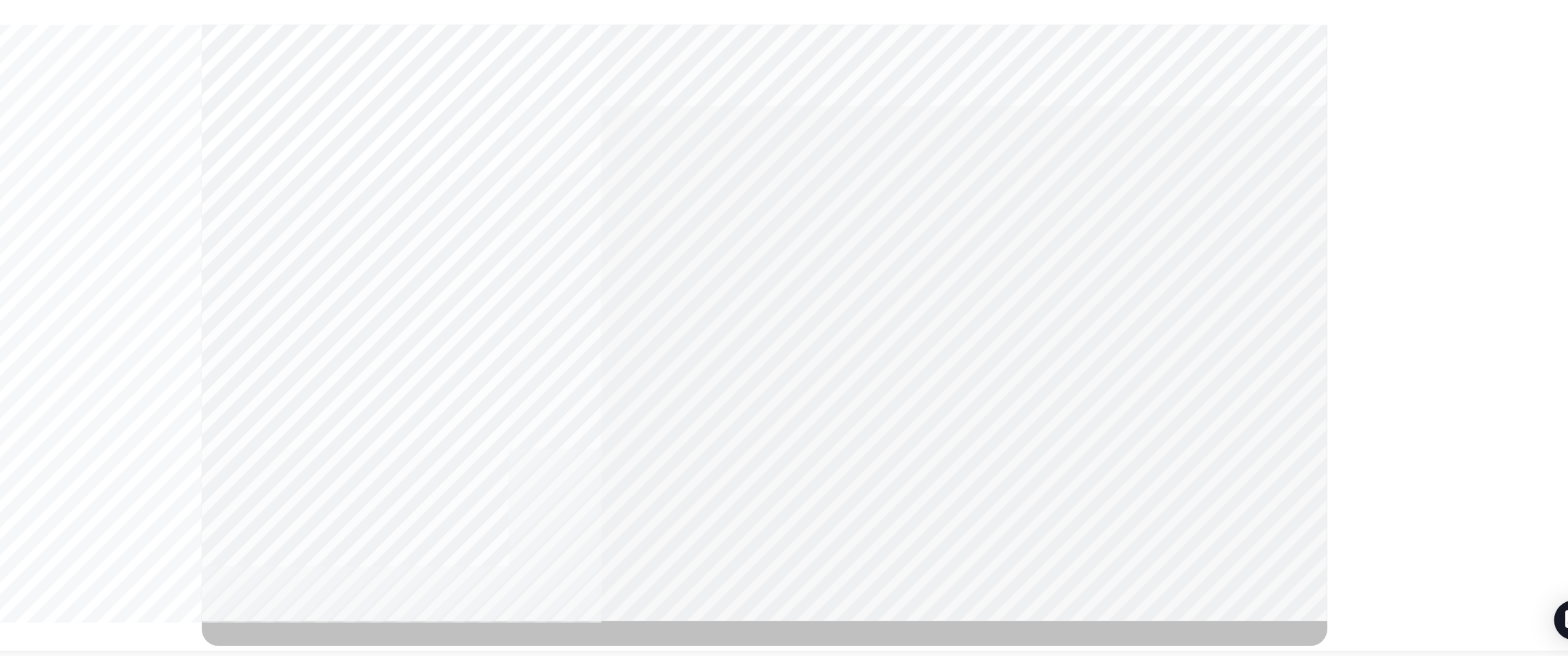 click at bounding box center (622, 29) 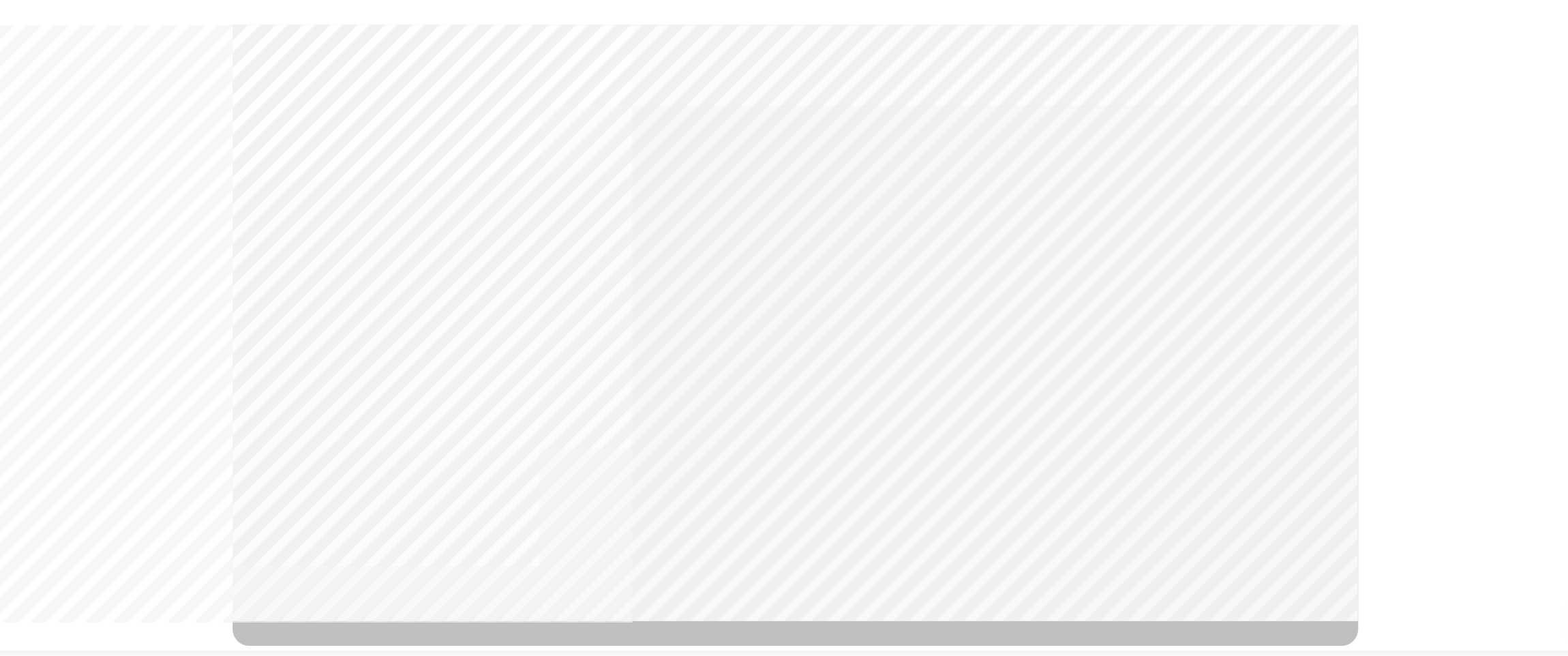 click at bounding box center [653, 29] 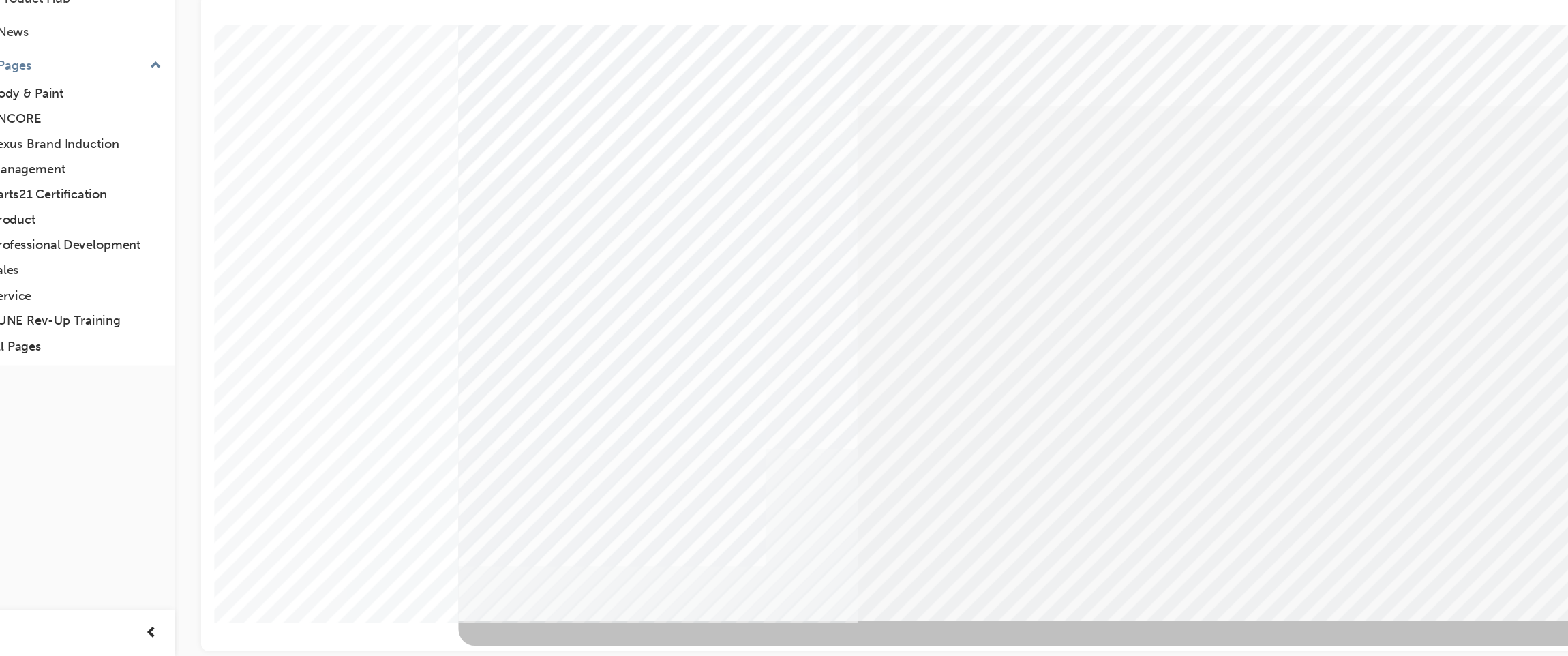 scroll, scrollTop: 0, scrollLeft: 0, axis: both 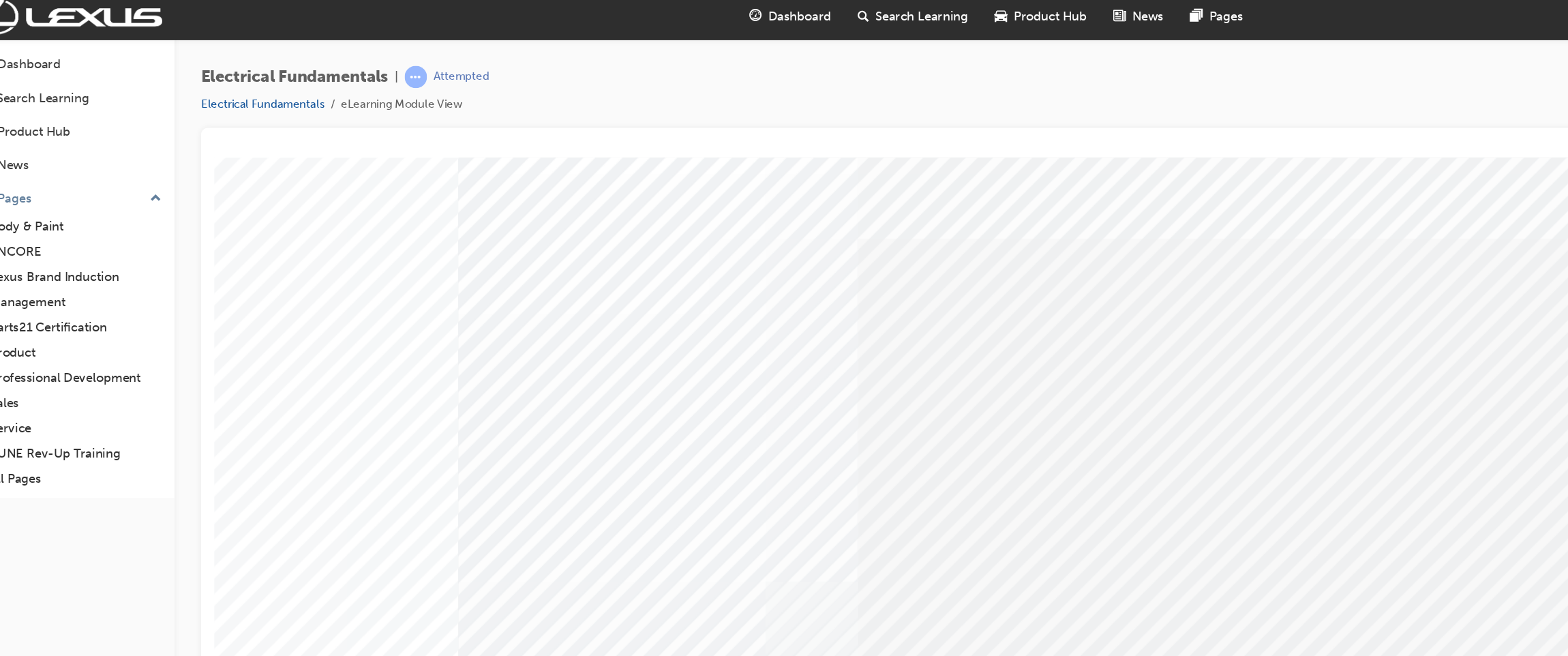click on "Search Learning" at bounding box center (65, 87) 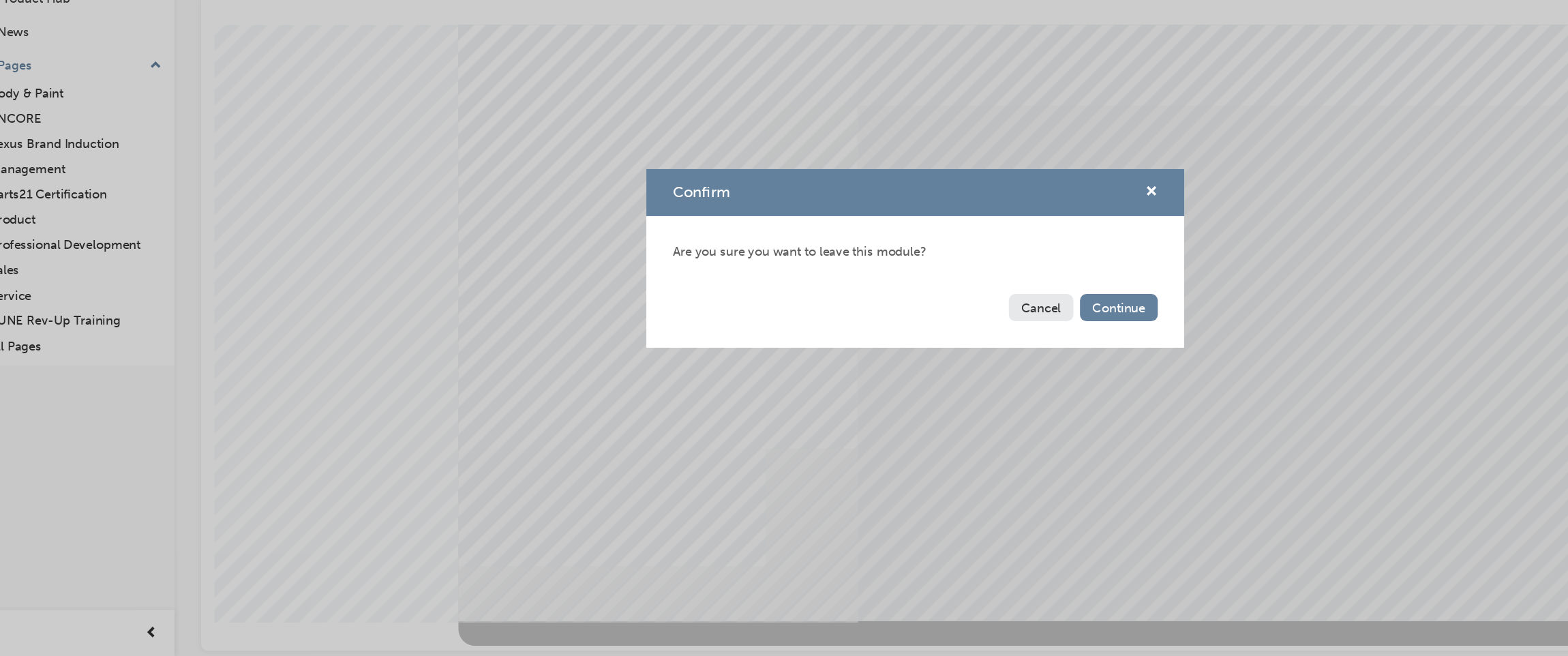 scroll, scrollTop: 0, scrollLeft: 0, axis: both 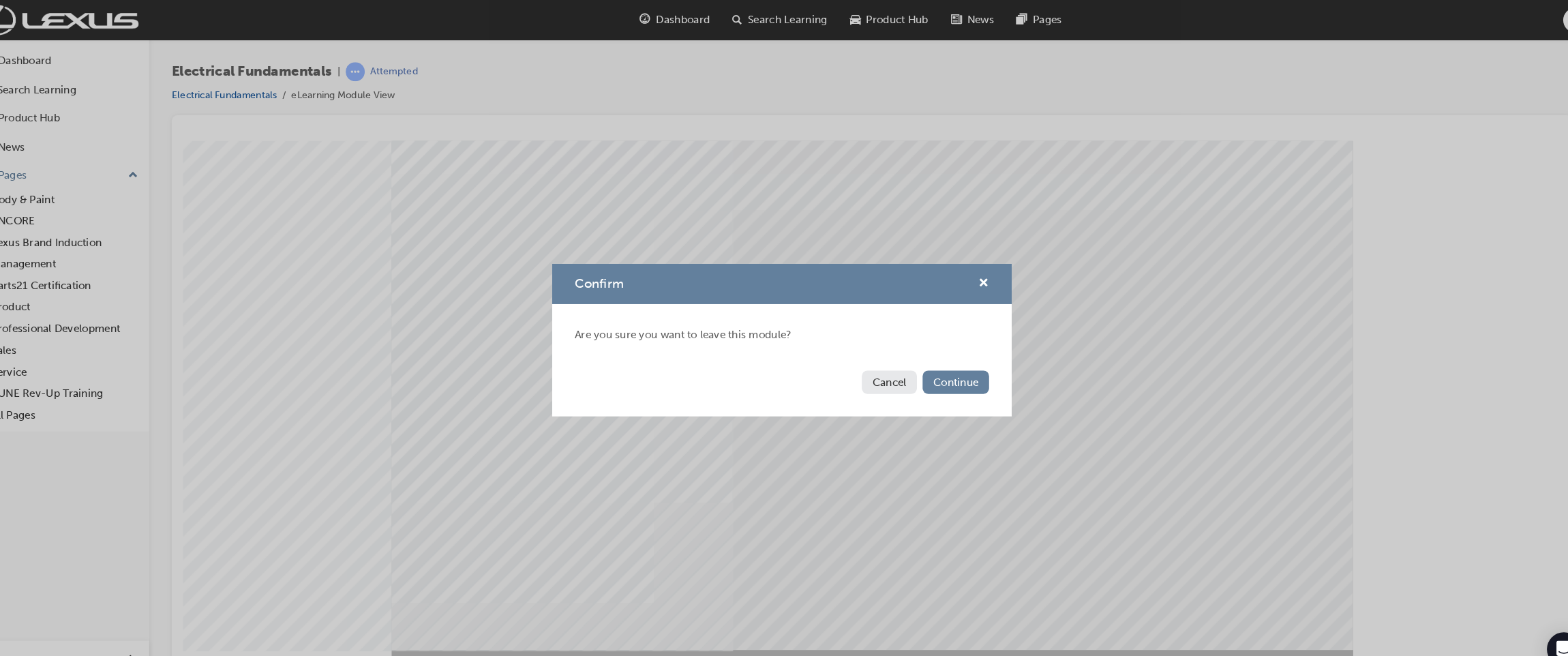 click on "Confirm Are you sure you want to leave this module? Cancel Continue" at bounding box center (784, 328) 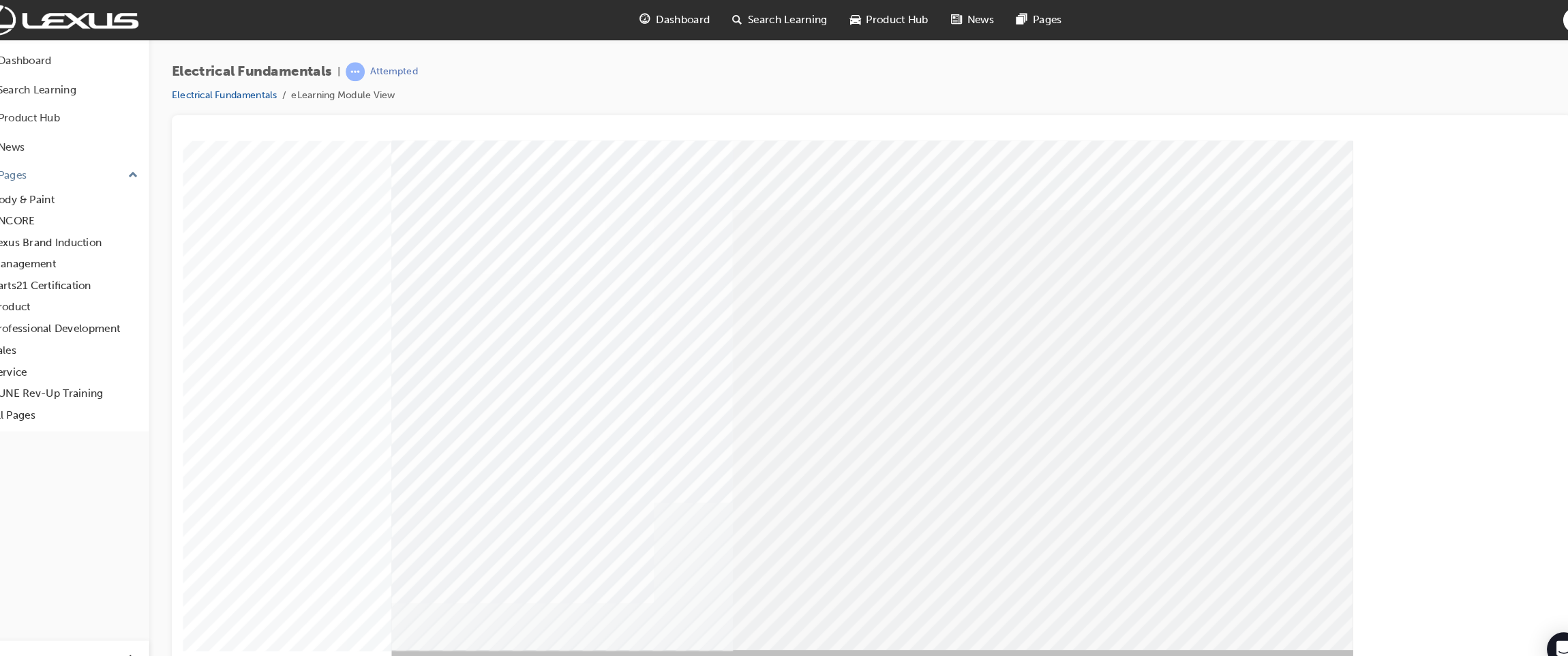 click at bounding box center [871, 381] 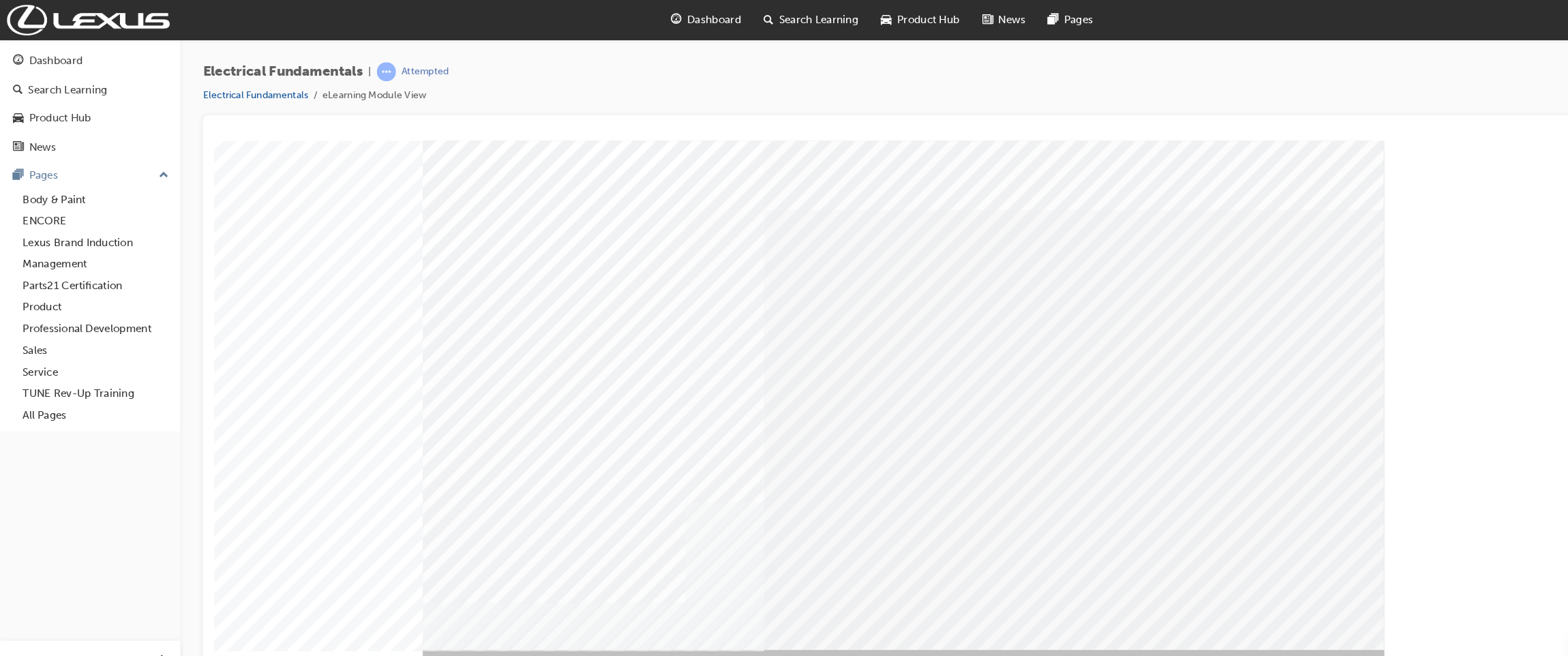 click on "Electrical Fundamentals | Attempted Electrical Fundamentals eLearning Module View" at bounding box center [871, 85] 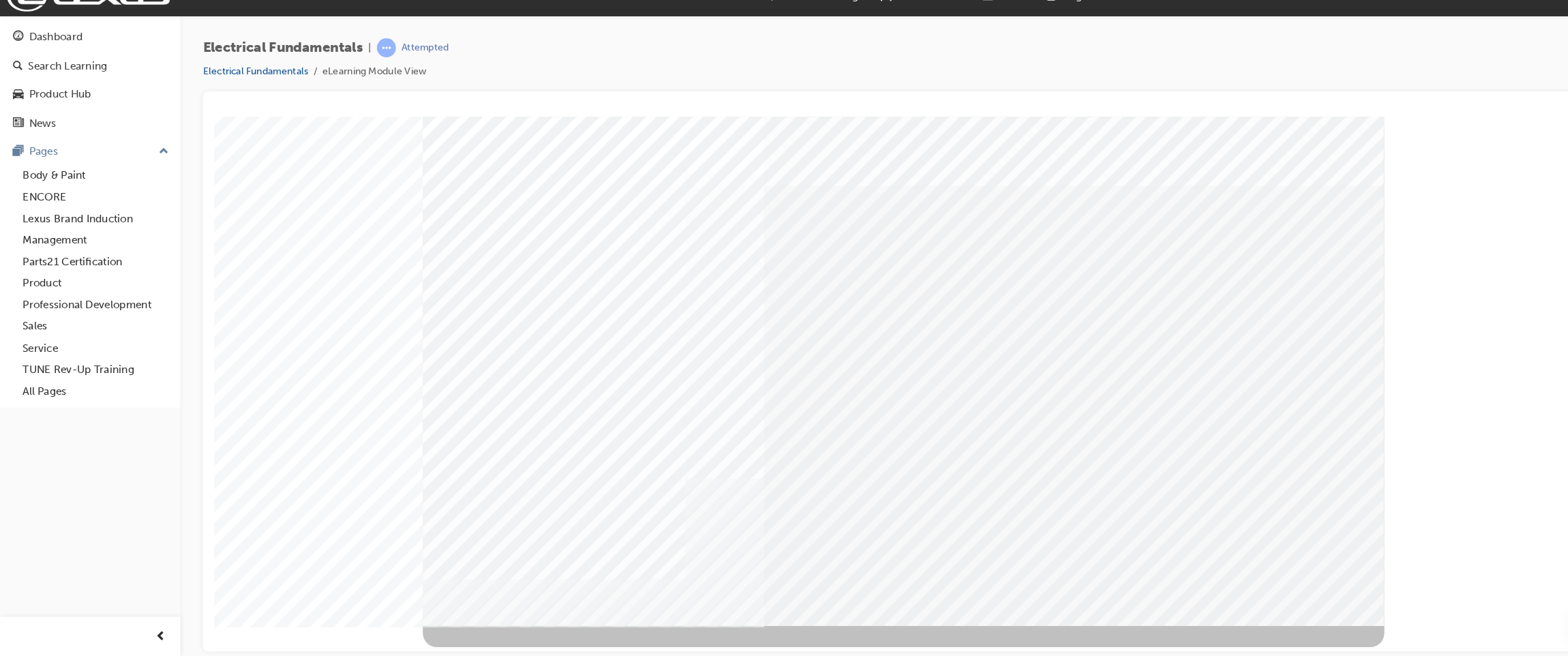 click at bounding box center [878, 121] 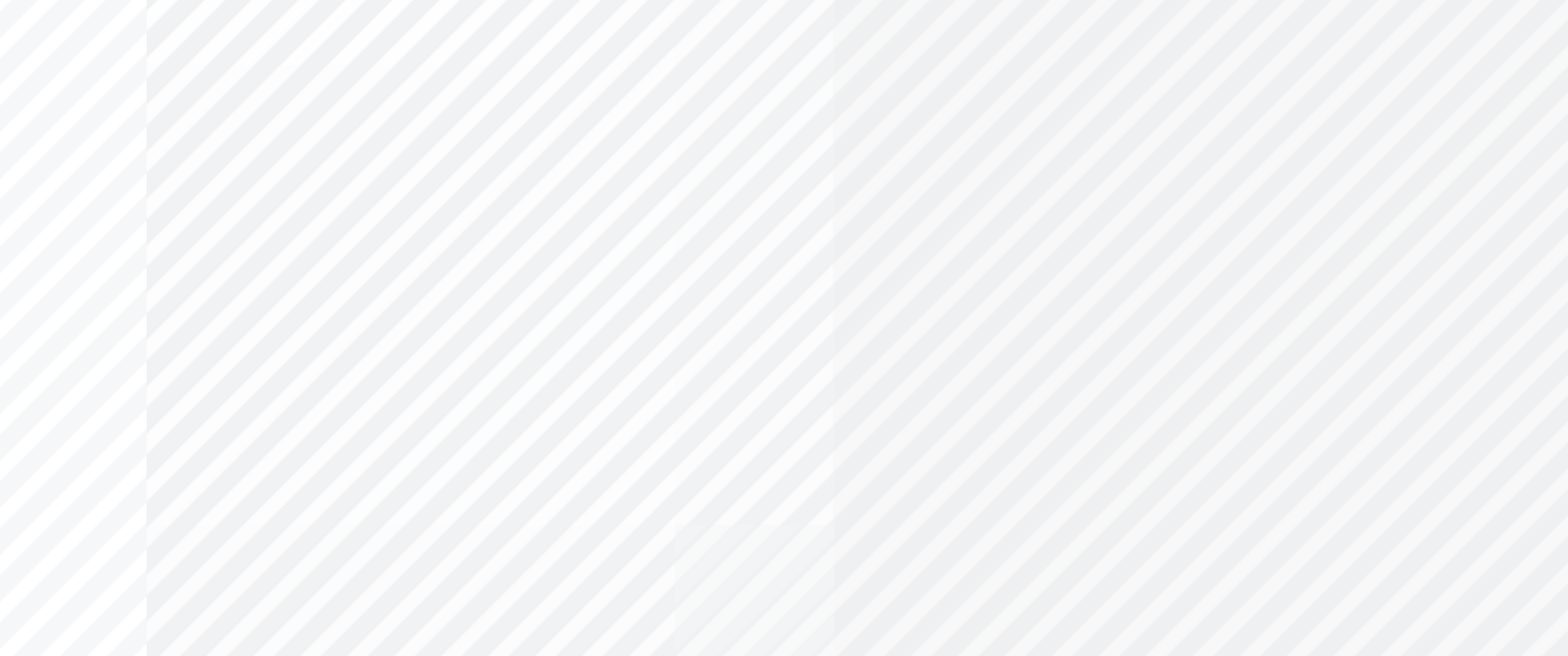 click at bounding box center (93, 1107) 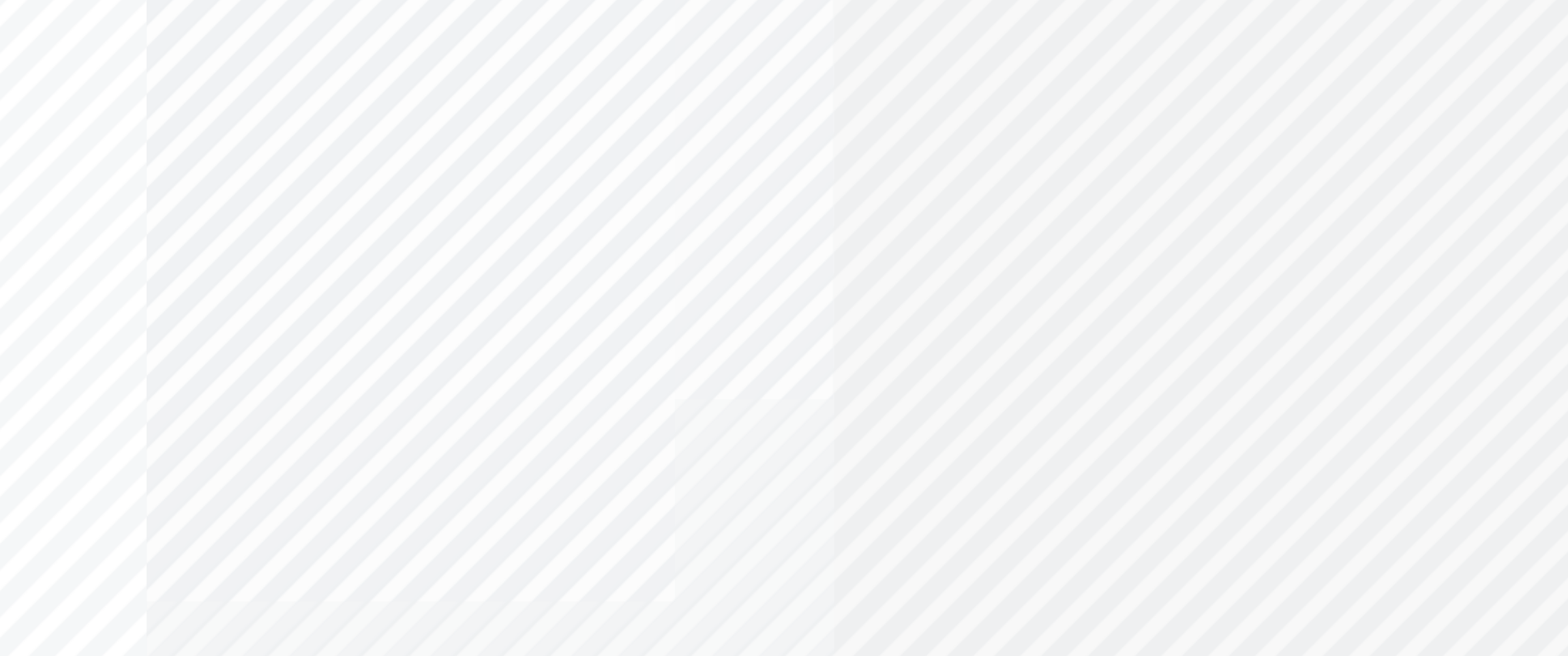 click at bounding box center [93, 982] 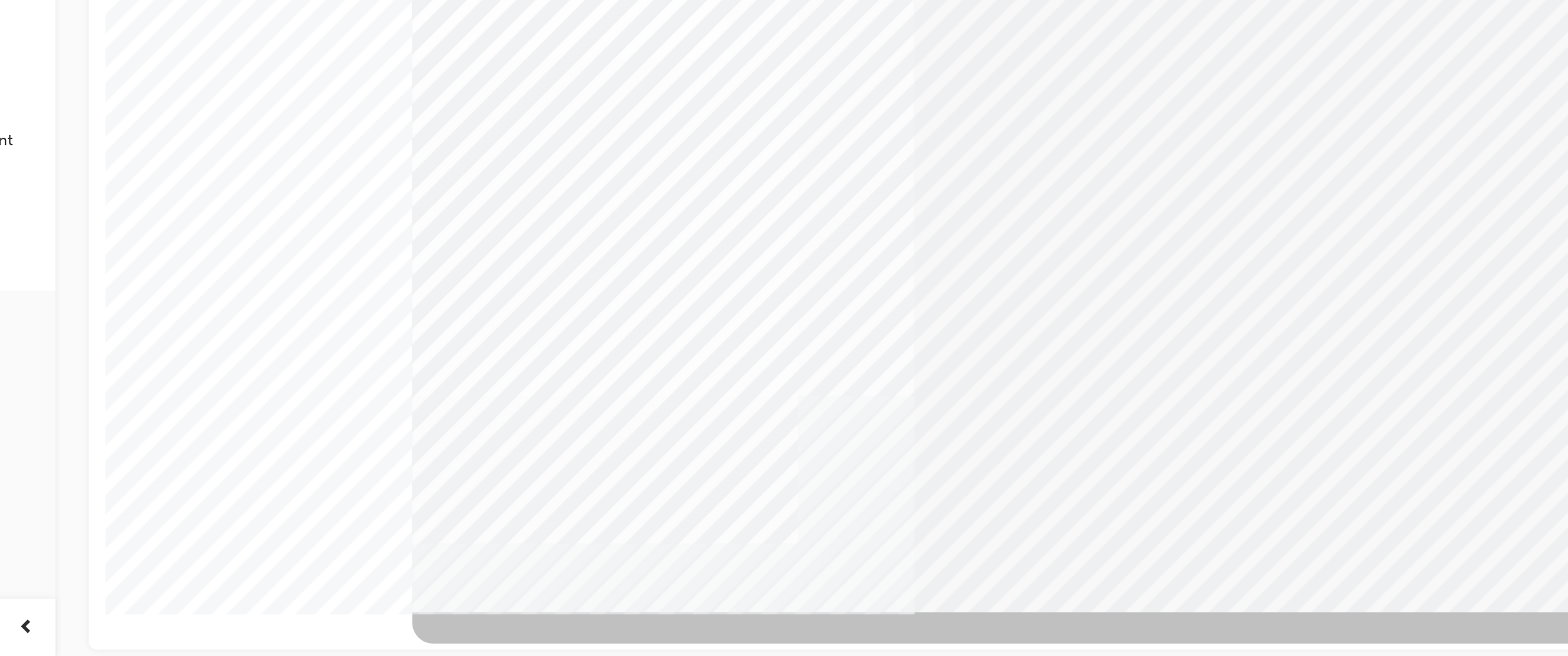 scroll, scrollTop: 0, scrollLeft: 0, axis: both 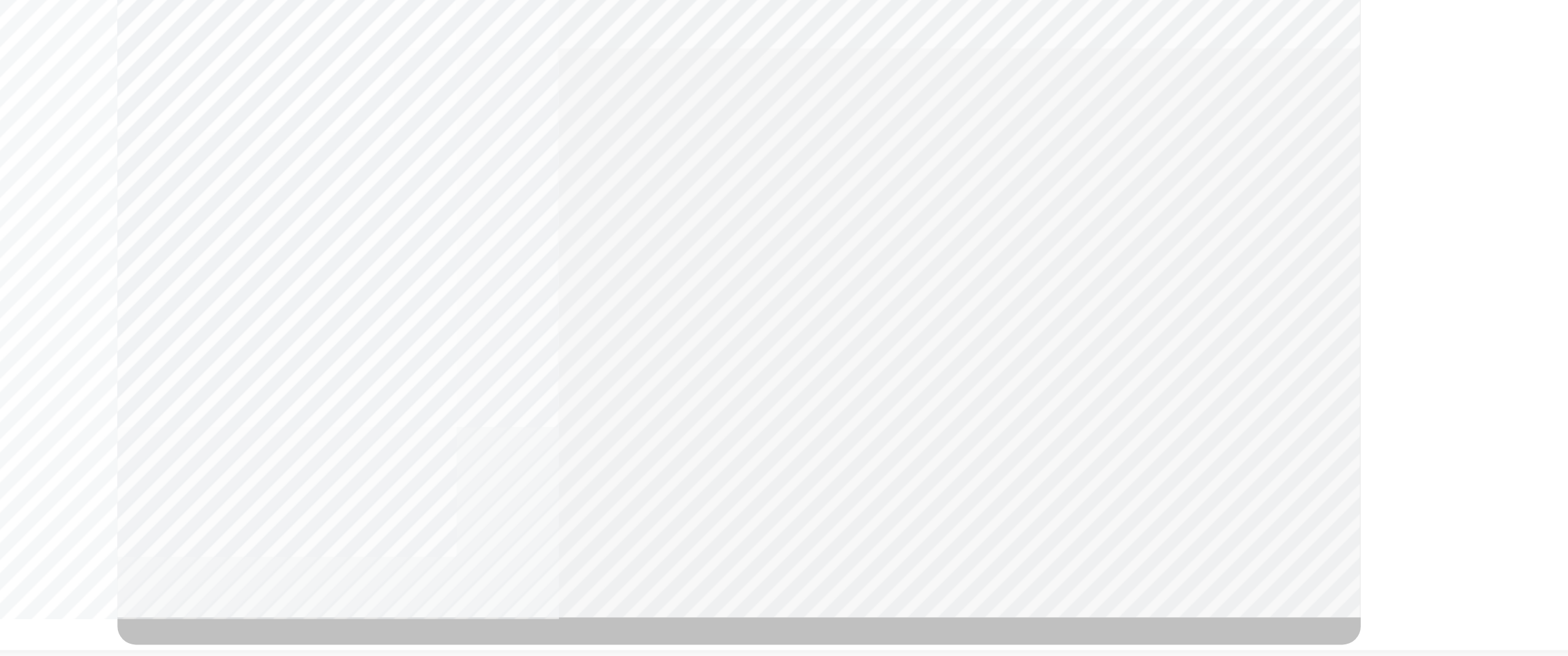 click at bounding box center (92, 1928) 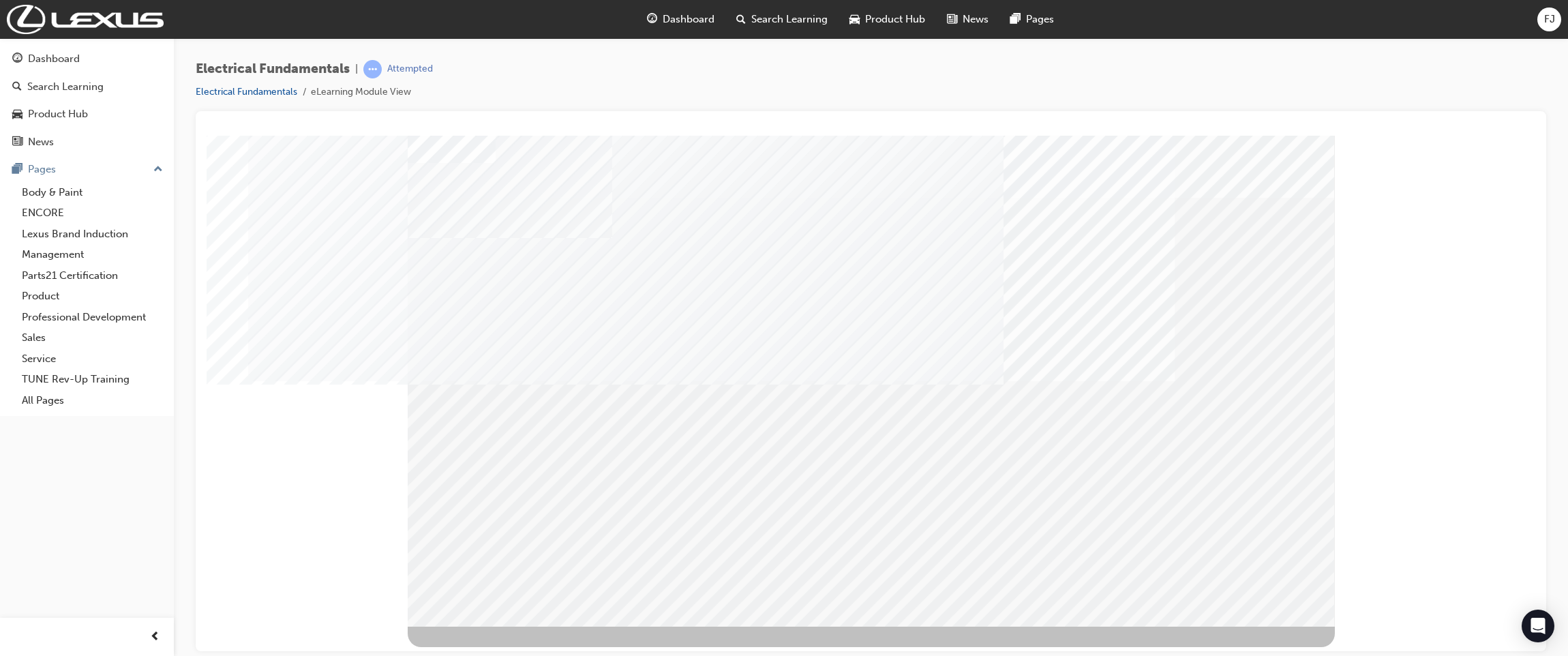 click at bounding box center [871, 921] 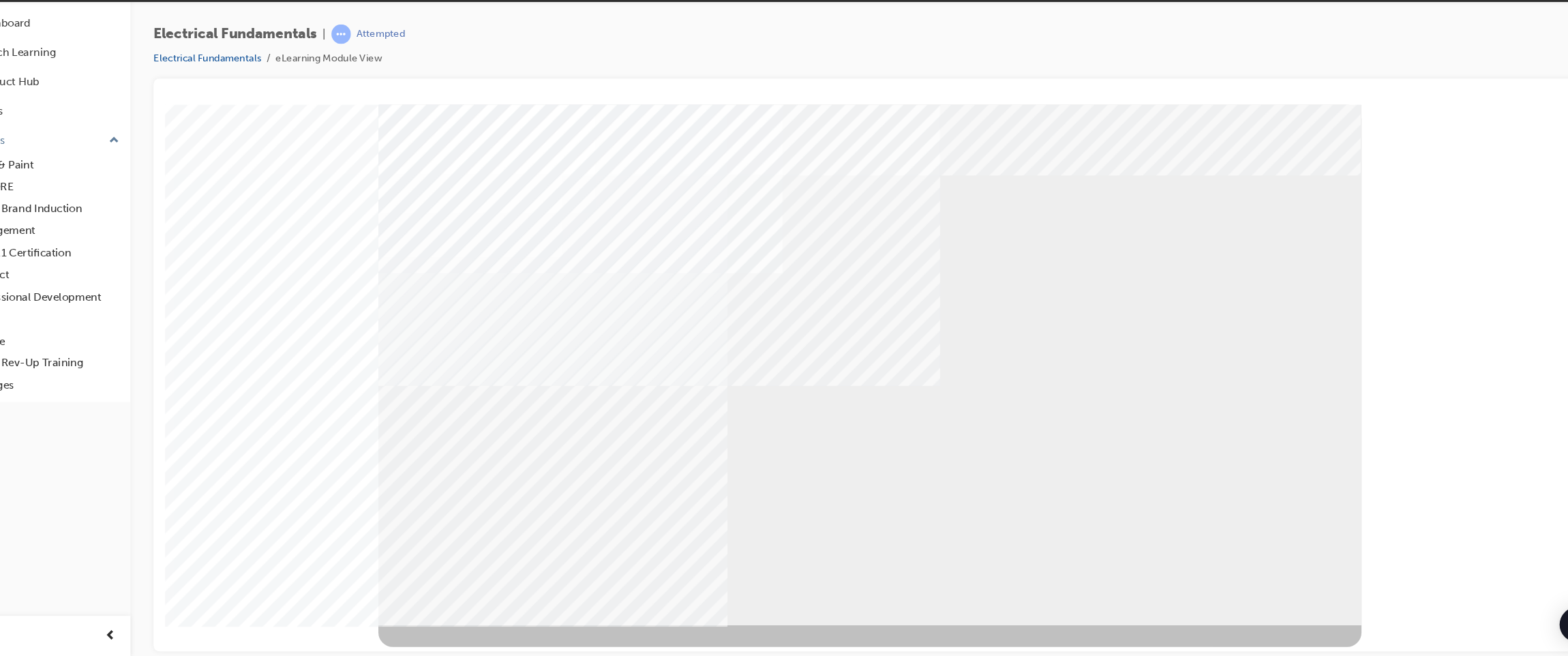 scroll, scrollTop: 0, scrollLeft: 0, axis: both 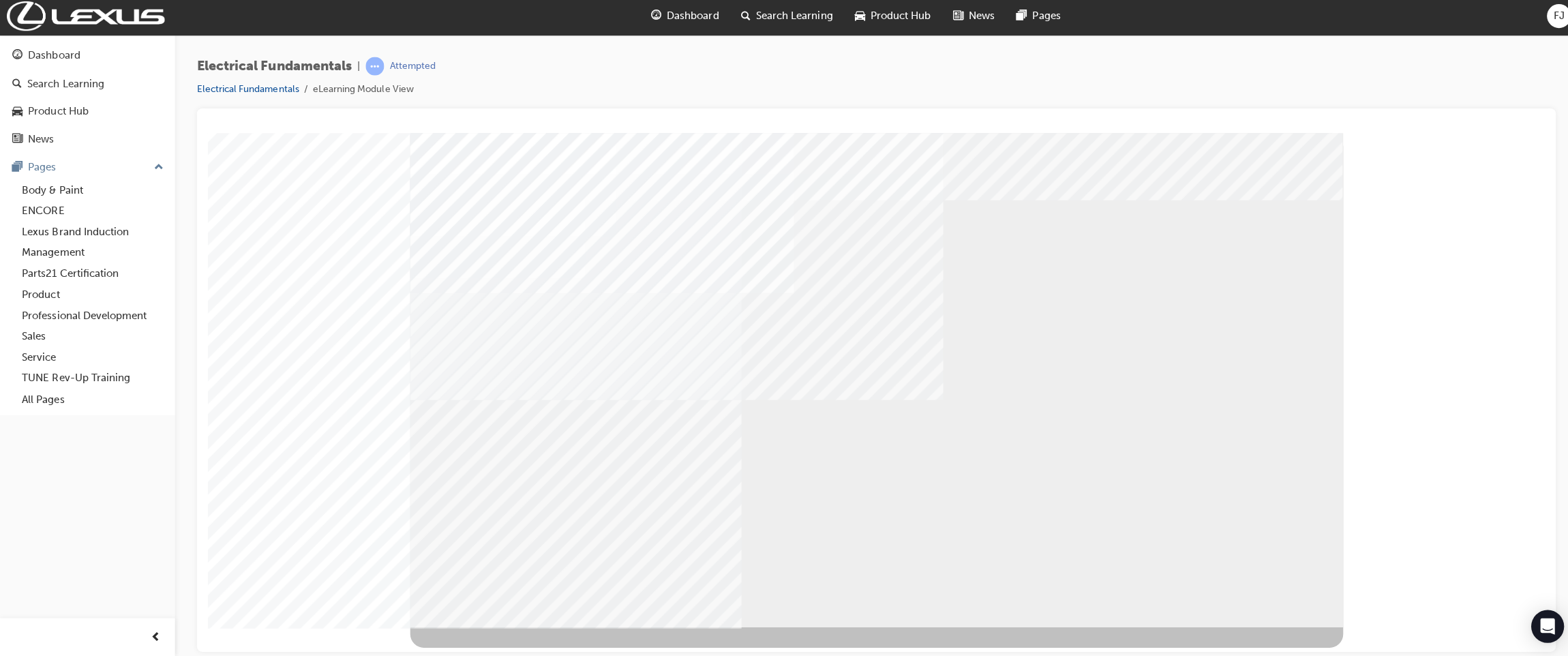 click at bounding box center [451, 950] 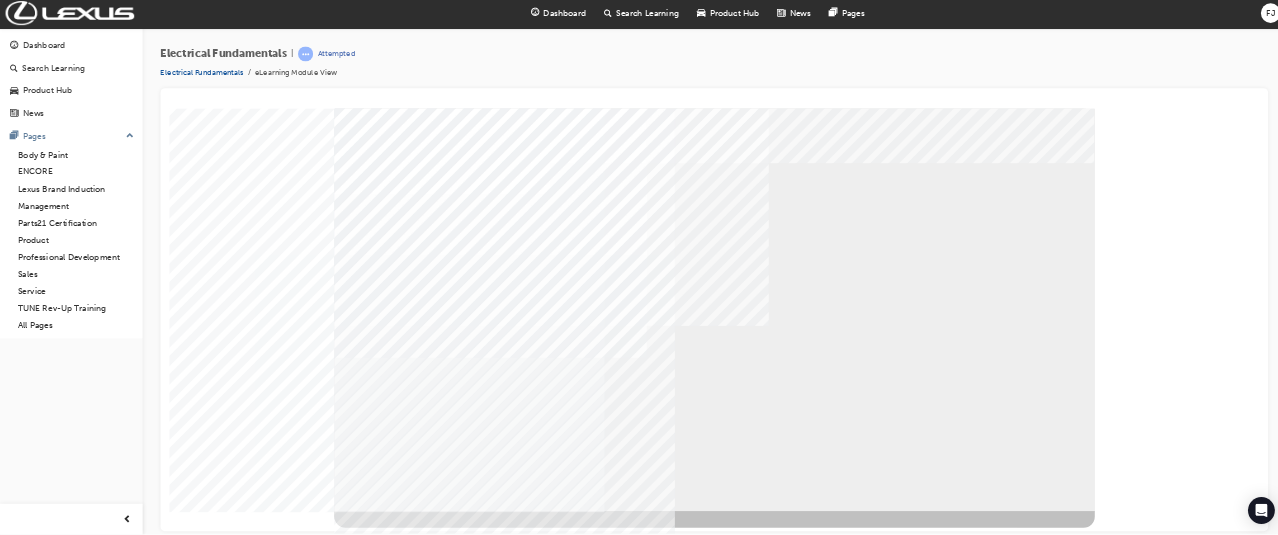 scroll, scrollTop: 0, scrollLeft: 0, axis: both 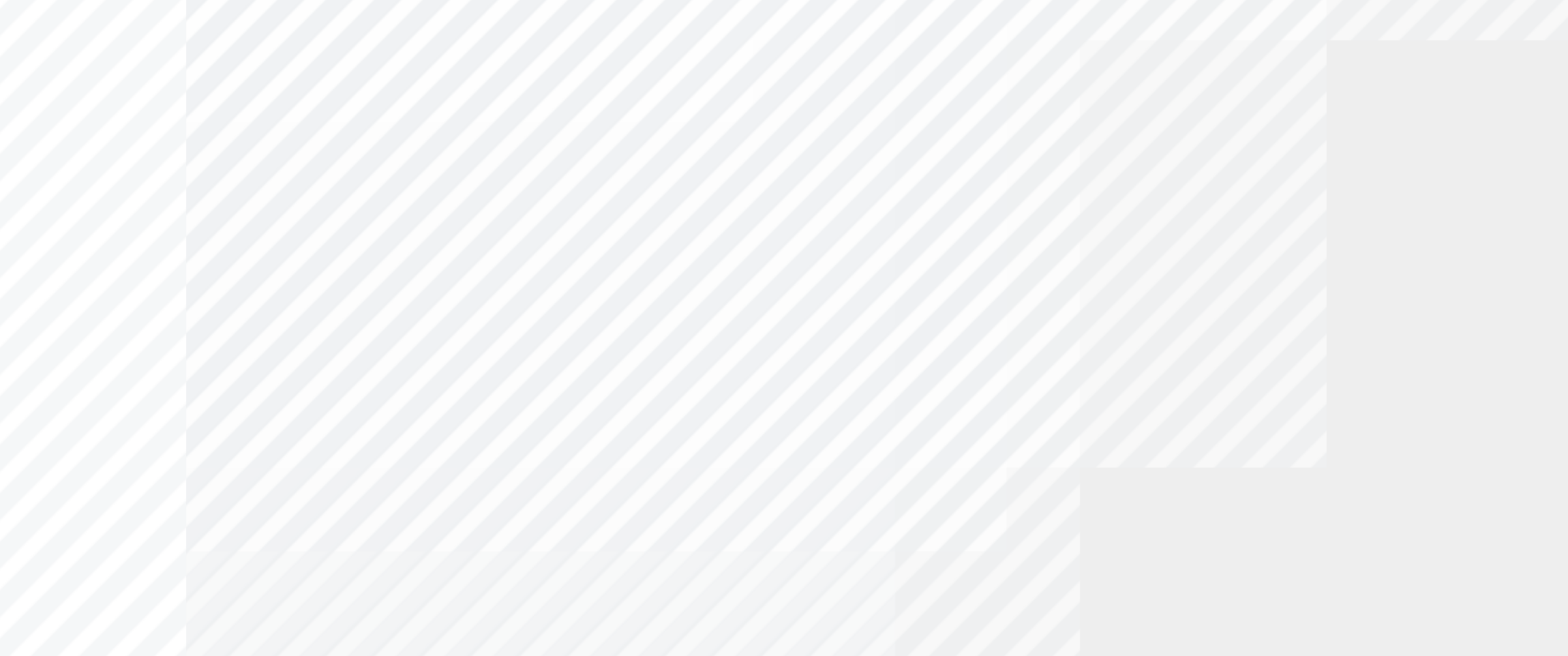 click at bounding box center [145, 695] 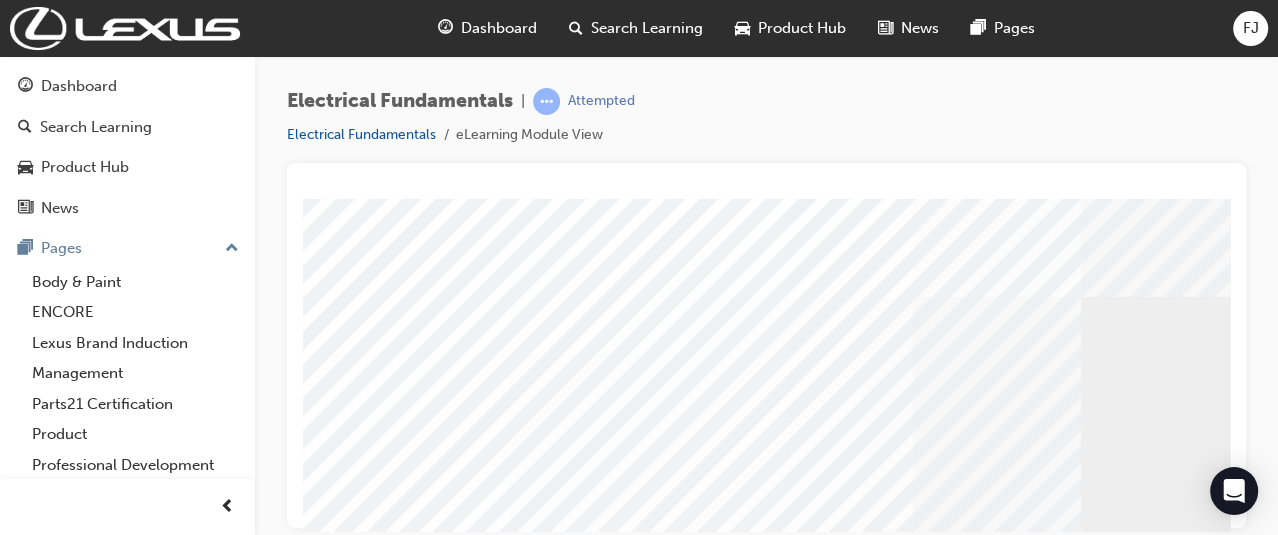 drag, startPoint x: 1622, startPoint y: 45, endPoint x: 1237, endPoint y: 38, distance: 385.06363 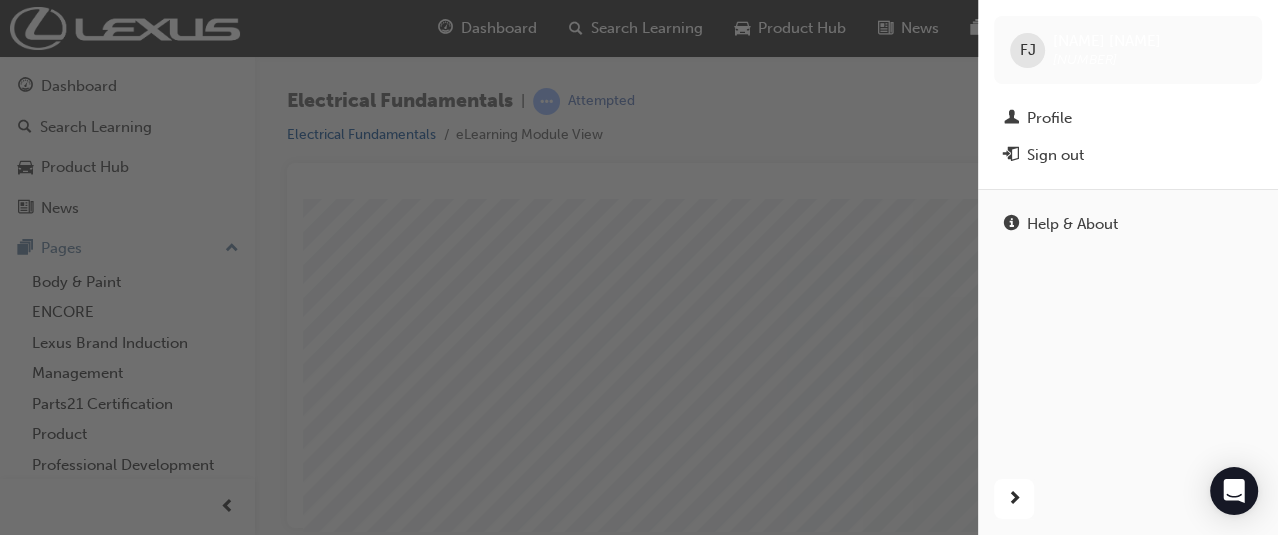 click on "Sign out" at bounding box center [1055, 155] 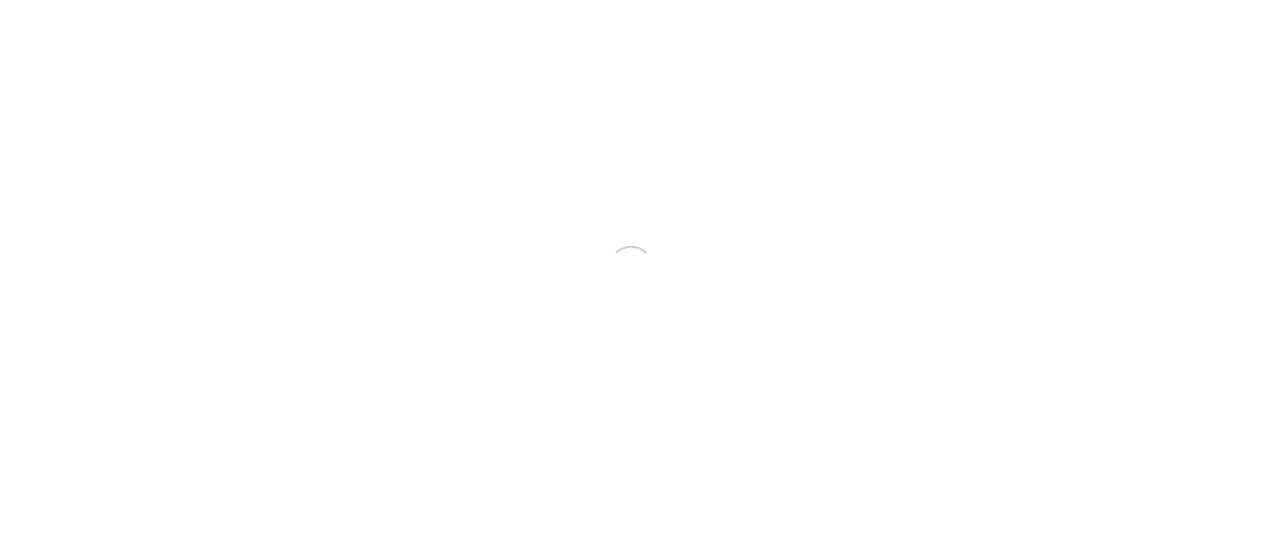 scroll, scrollTop: 0, scrollLeft: 0, axis: both 